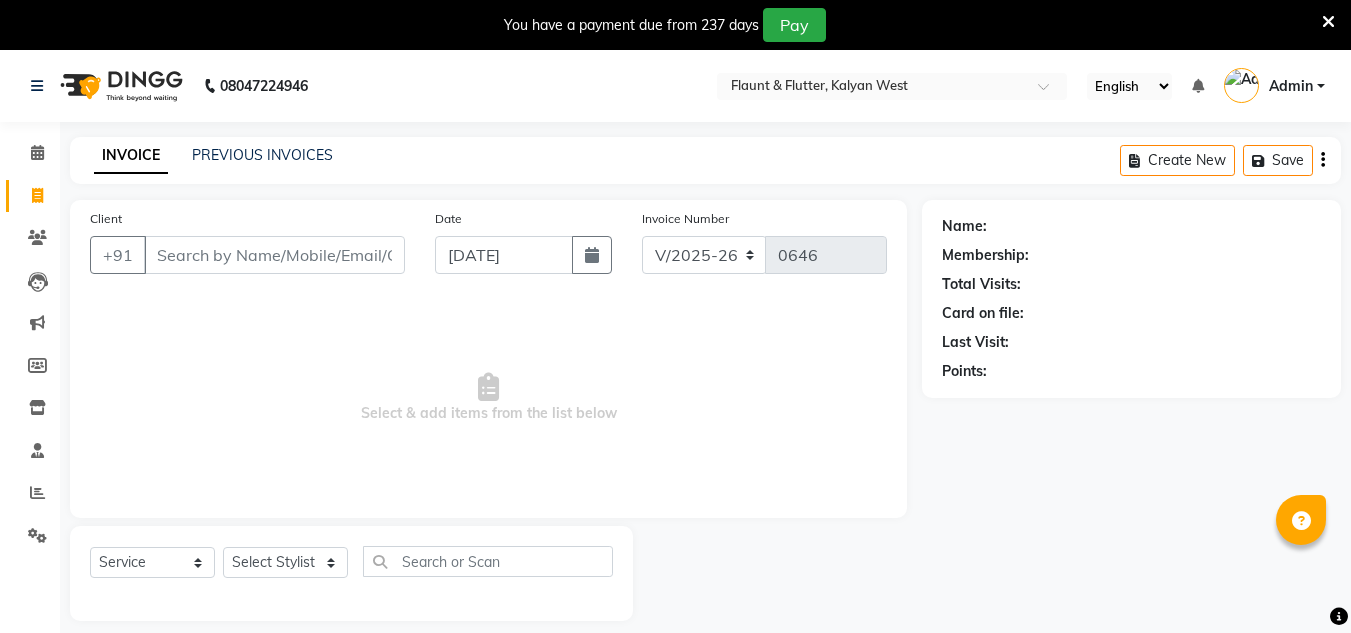 select on "4941" 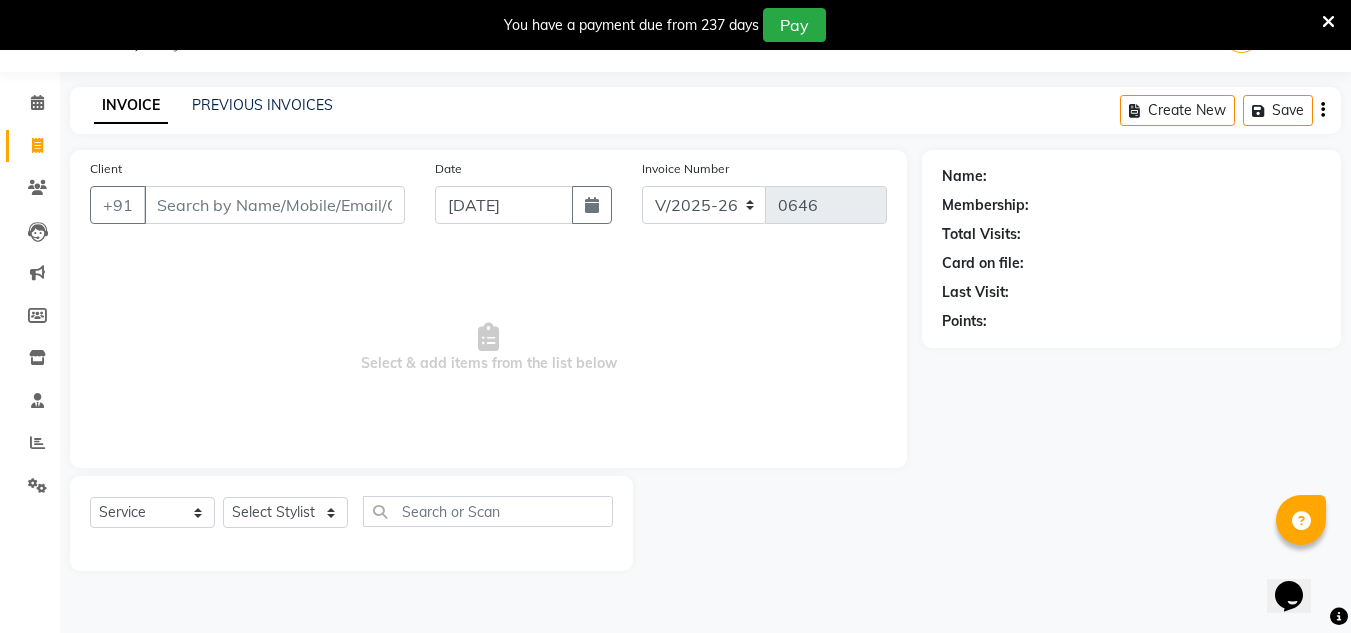 scroll, scrollTop: 0, scrollLeft: 0, axis: both 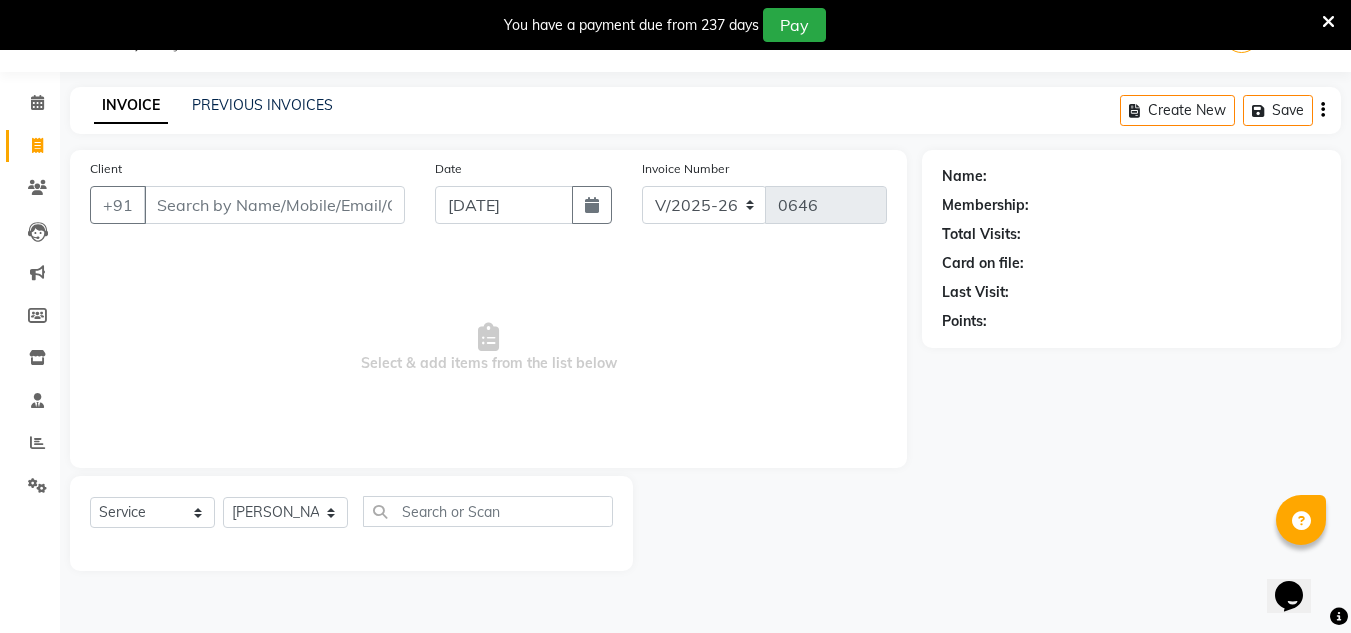 click on "Select Stylist [PERSON_NAME] [PERSON_NAME] [PERSON_NAME] [PERSON_NAME] [PERSON_NAME] [PERSON_NAME] [PERSON_NAME]" 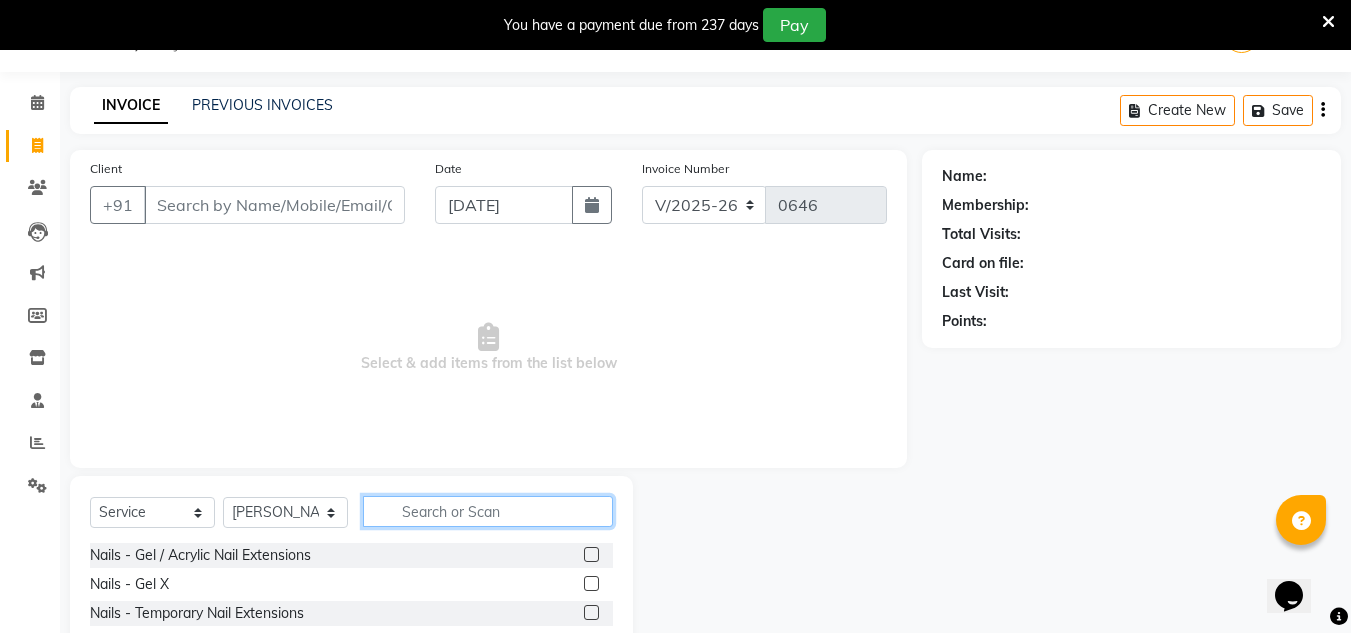 click 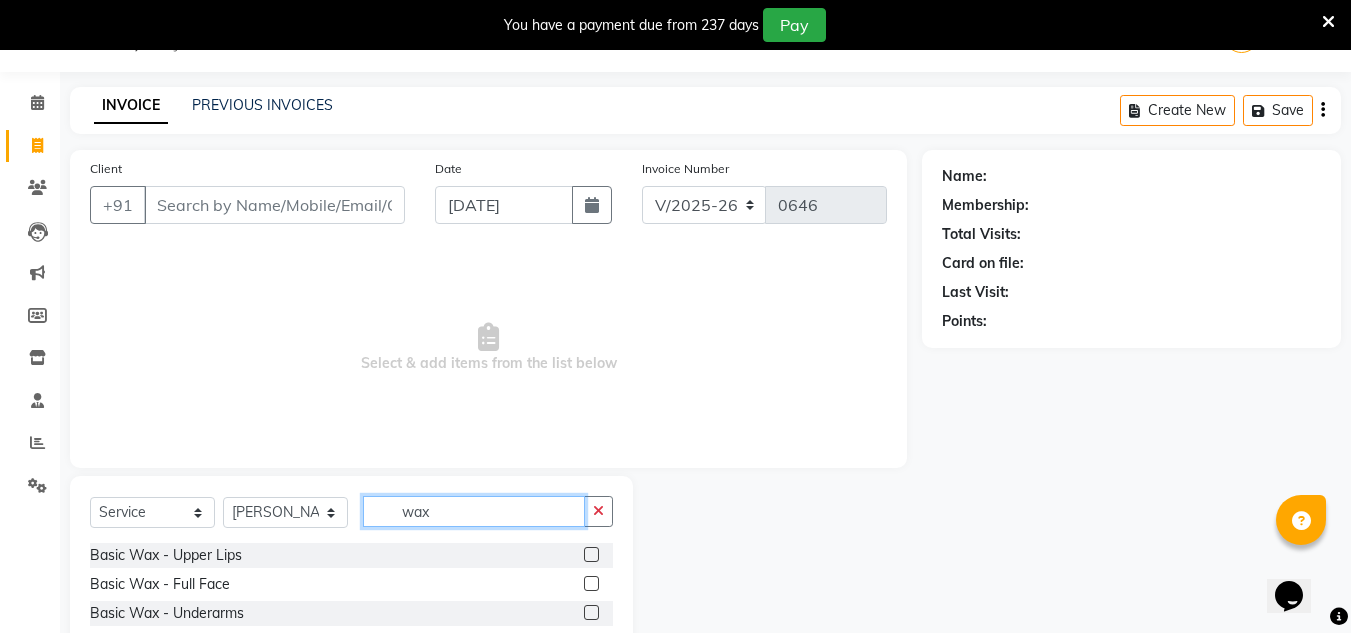 scroll, scrollTop: 218, scrollLeft: 0, axis: vertical 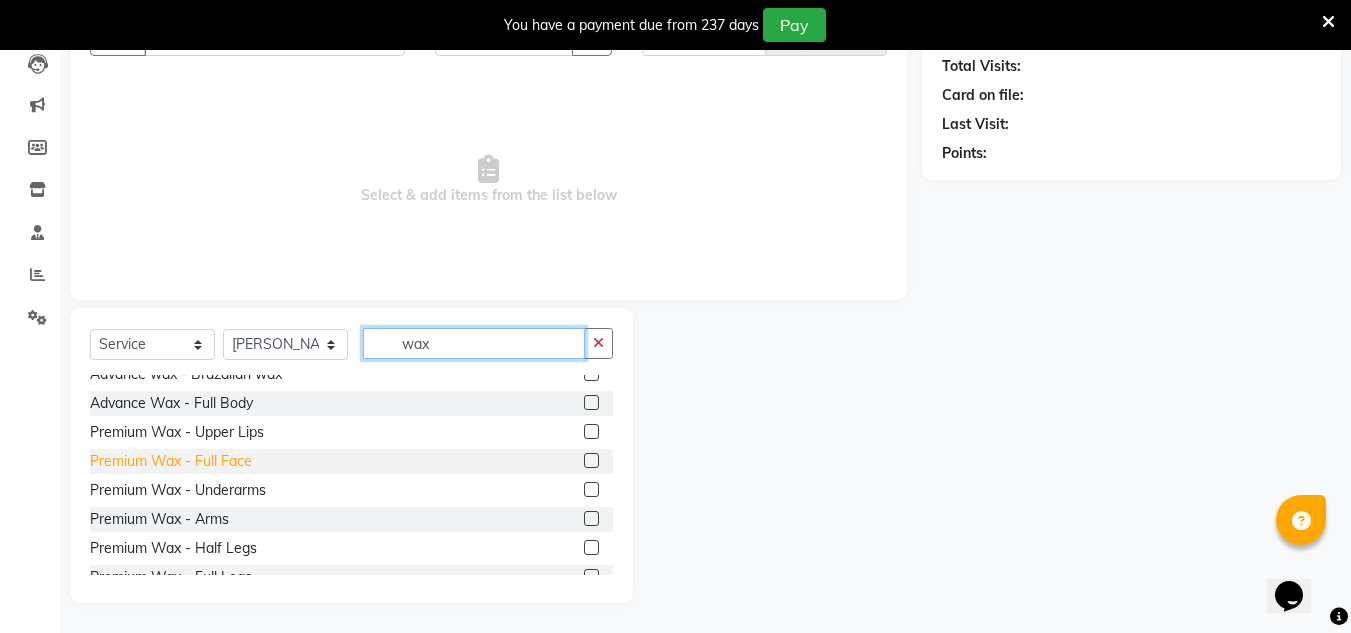type on "wax" 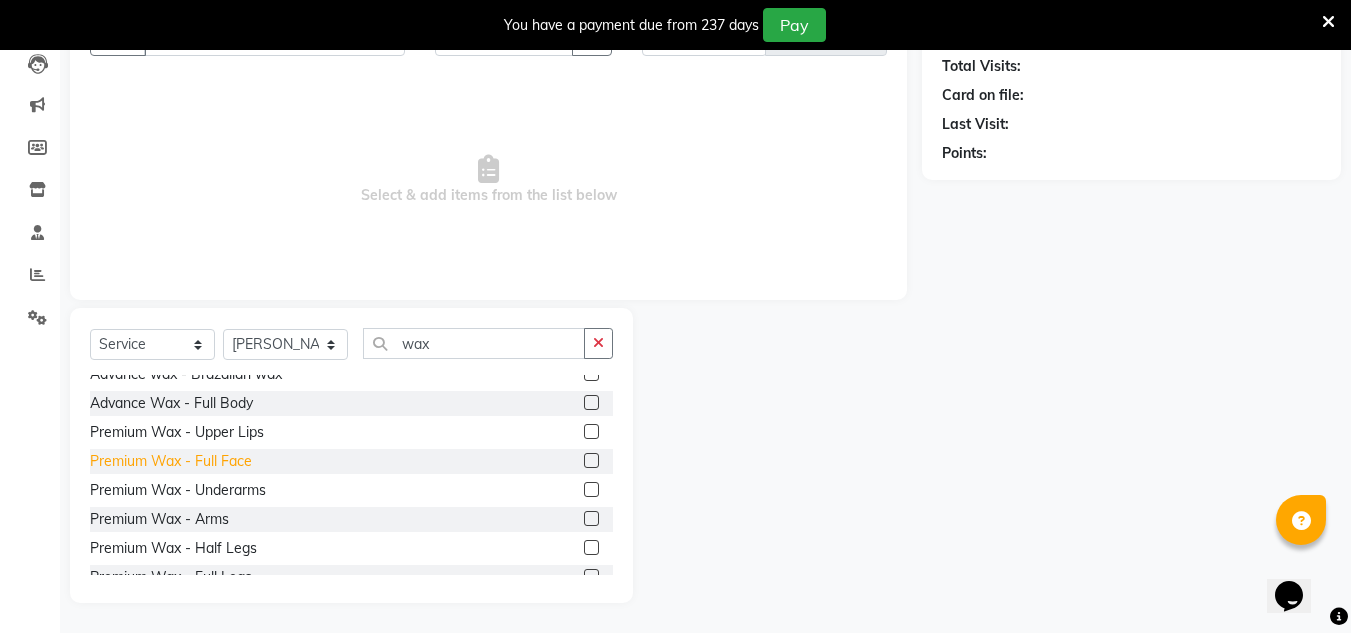 click on "Premium Wax - Full Face" 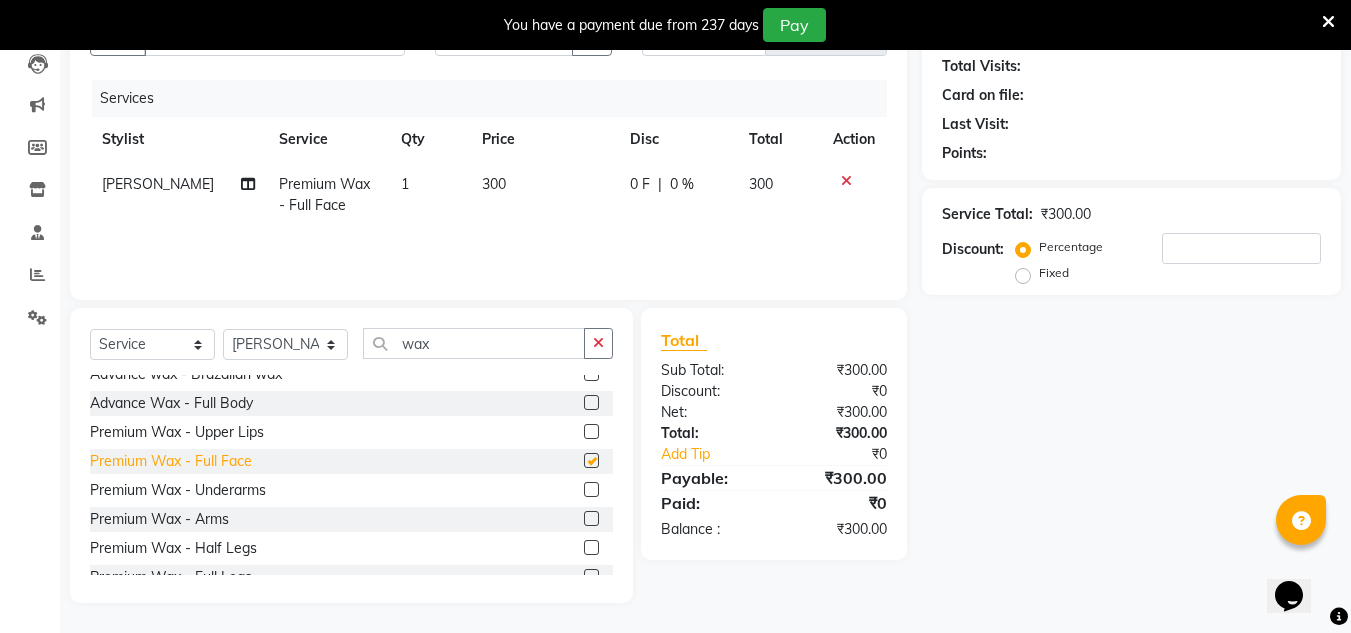 checkbox on "false" 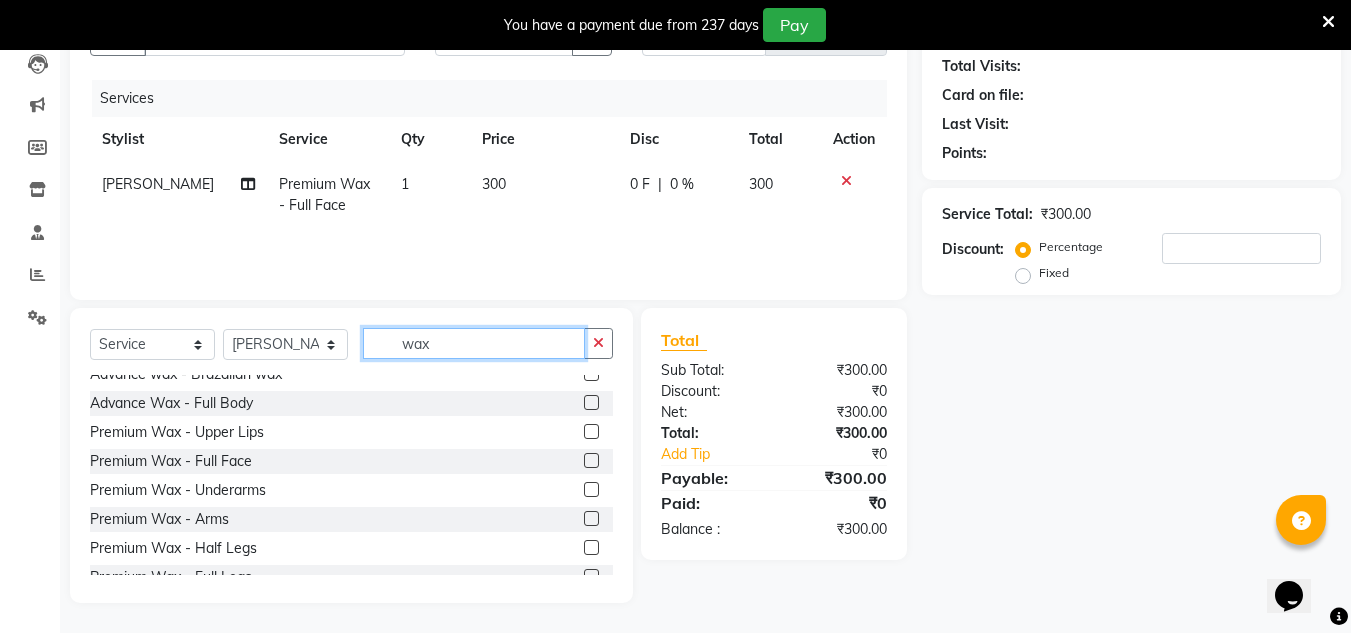 click on "wax" 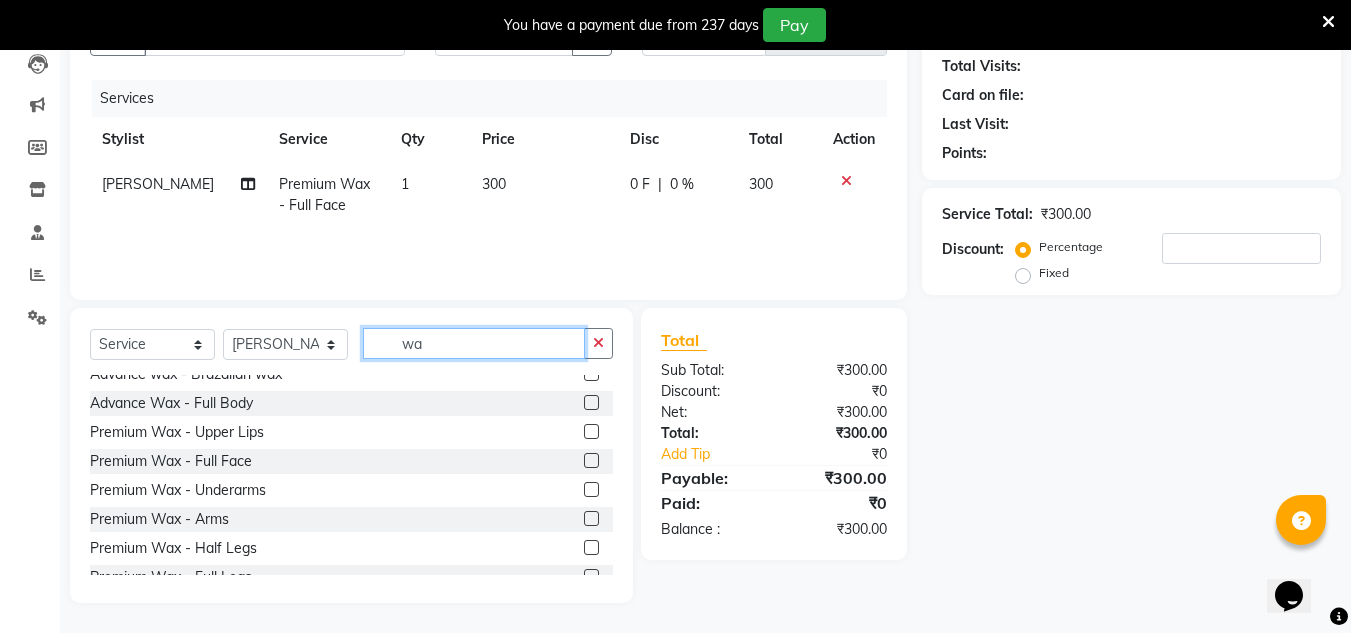type on "w" 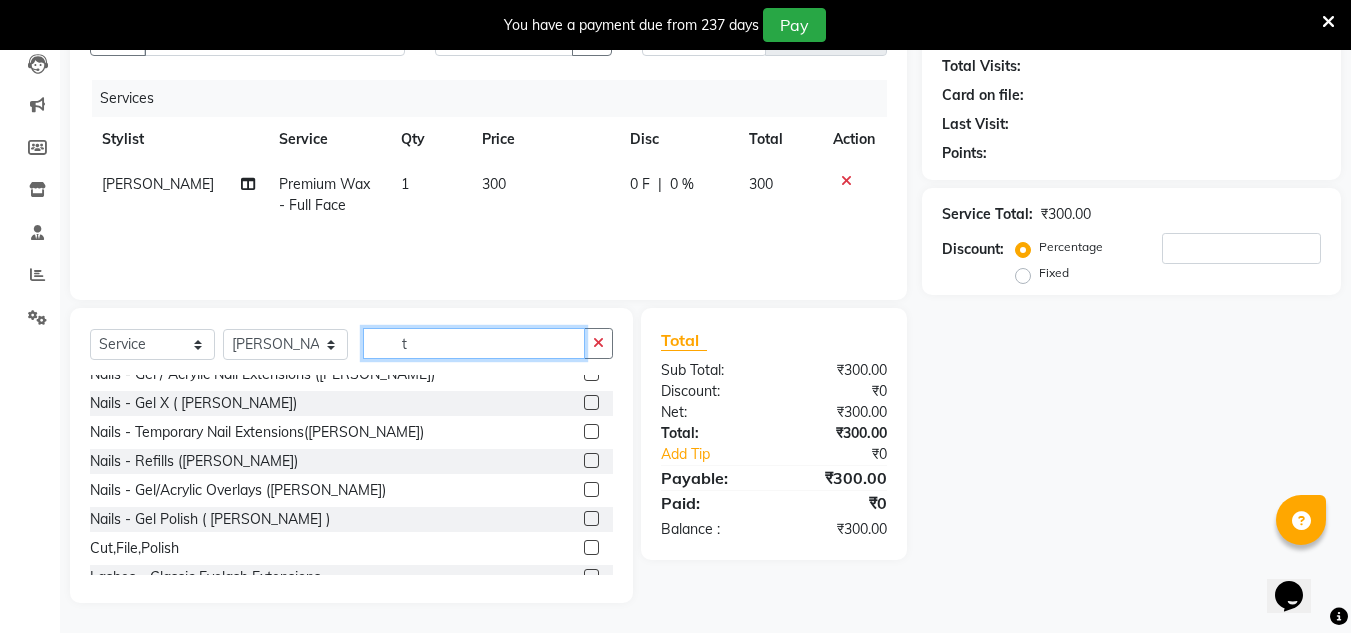 scroll, scrollTop: 361, scrollLeft: 0, axis: vertical 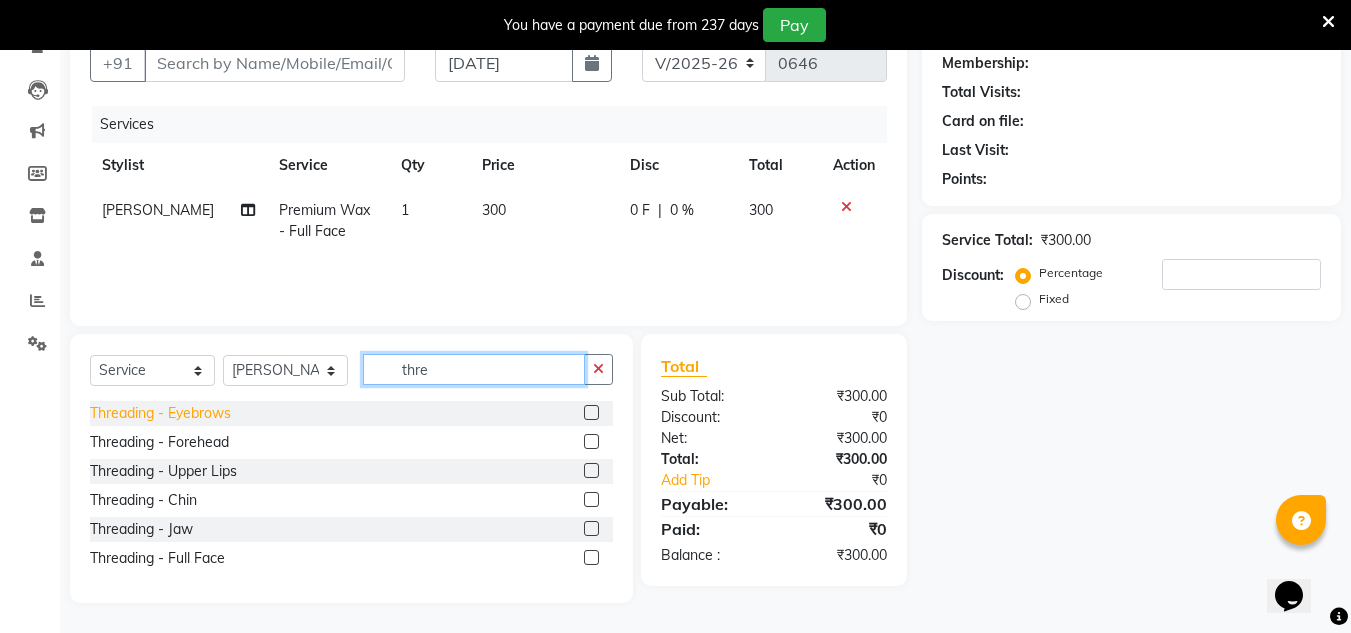 type on "thre" 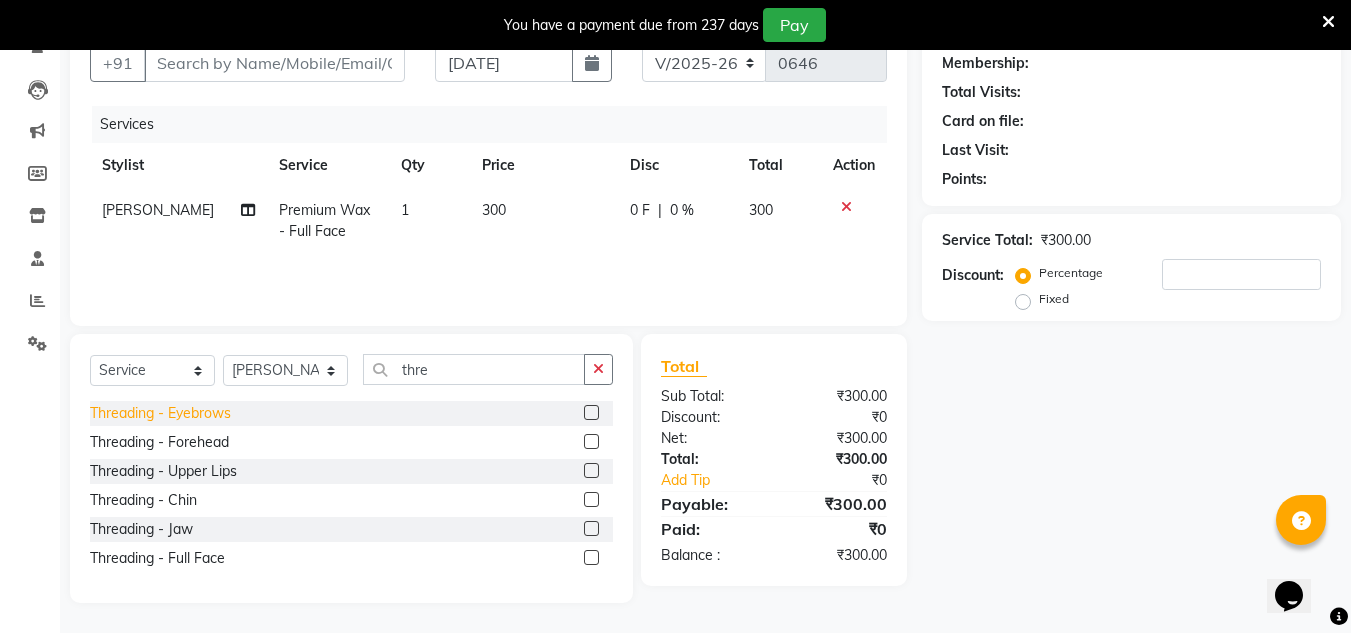 click on "Threading - Eyebrows" 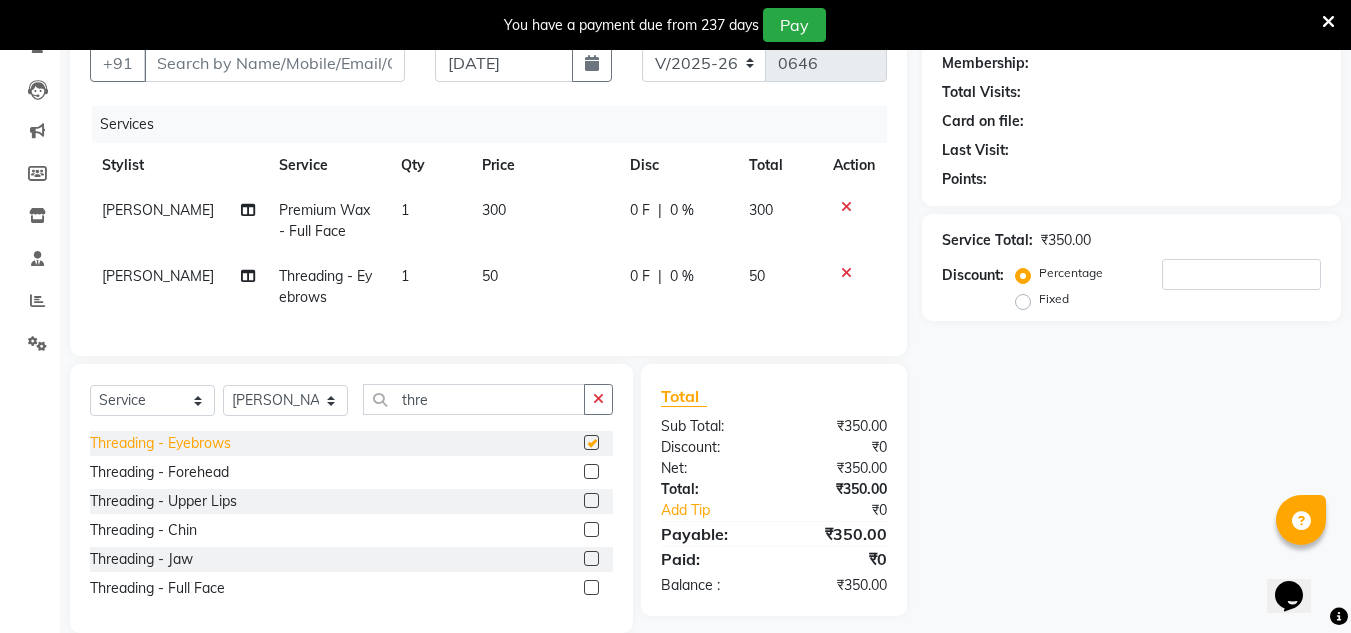 checkbox on "false" 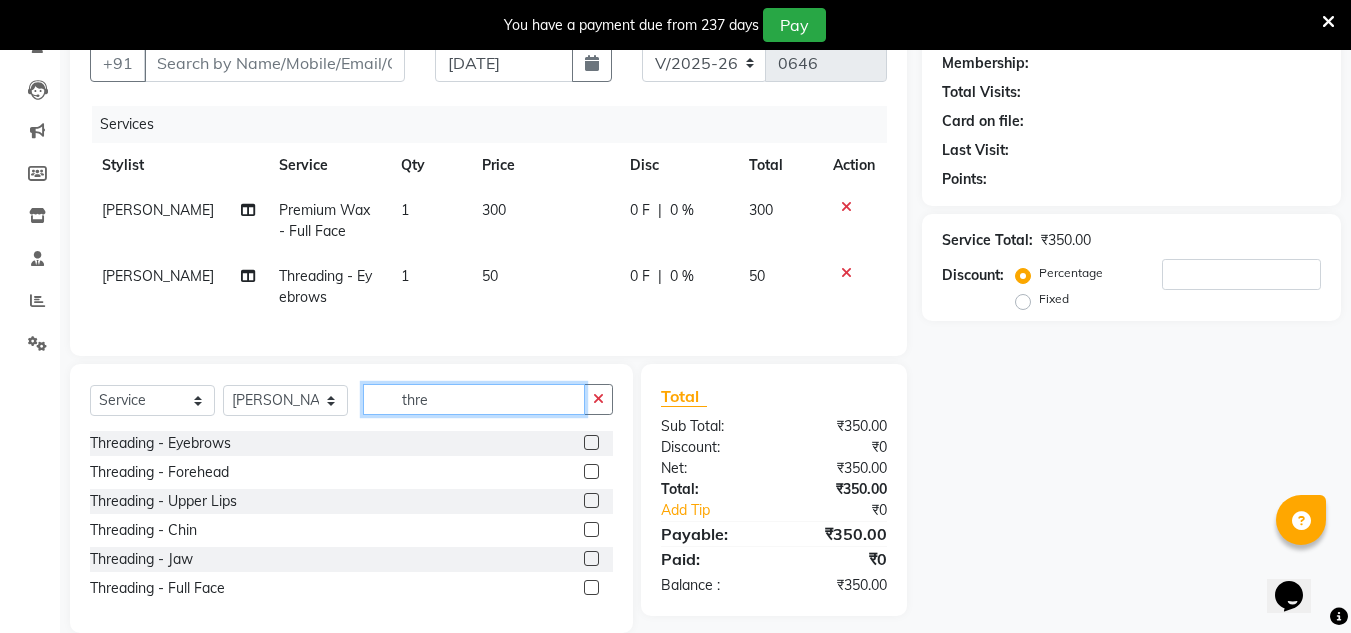 click on "thre" 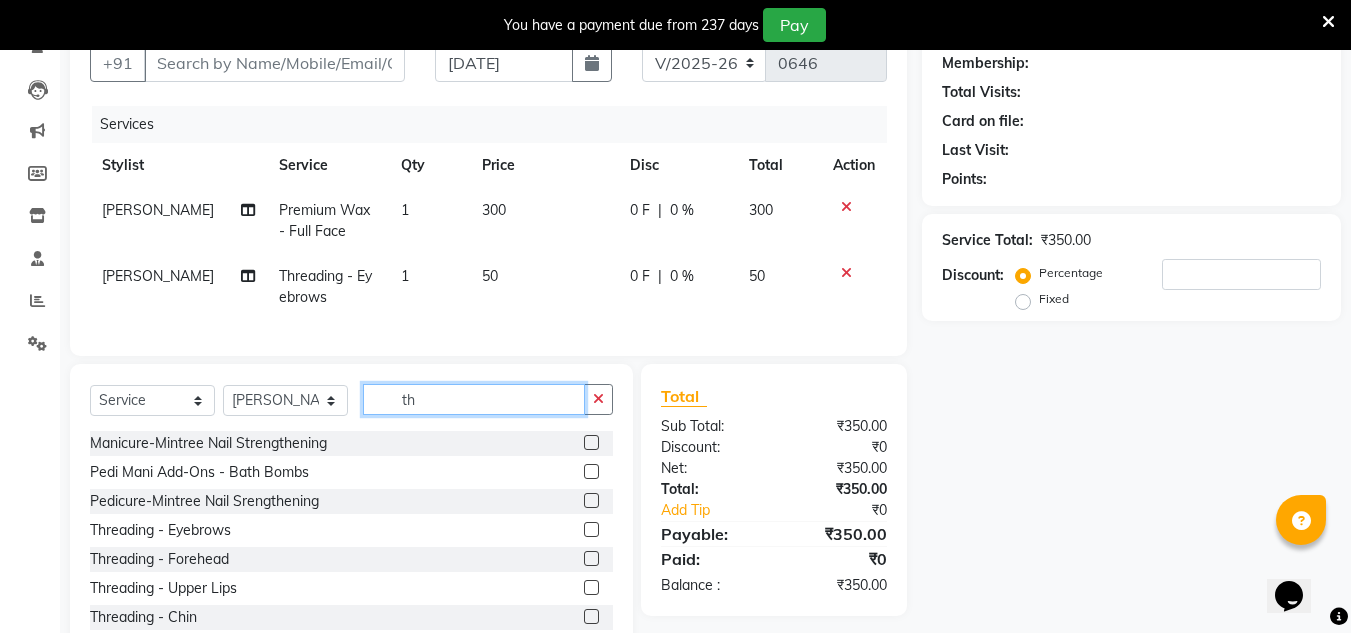 type on "t" 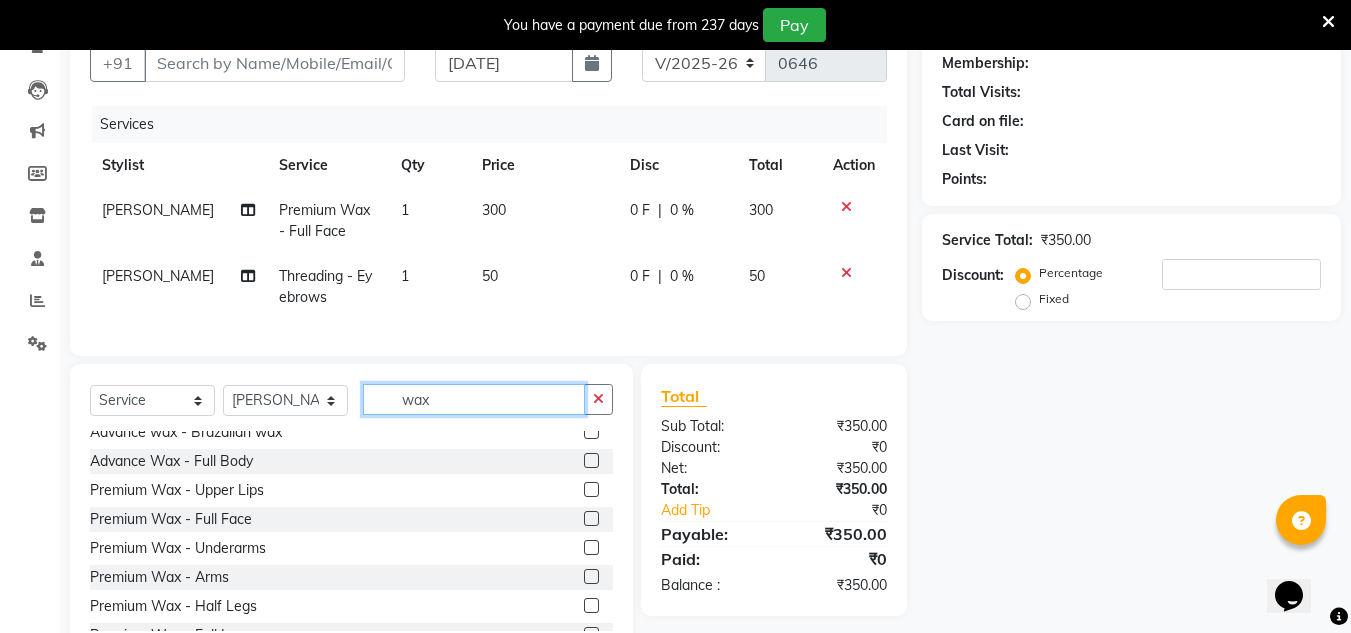 scroll, scrollTop: 563, scrollLeft: 0, axis: vertical 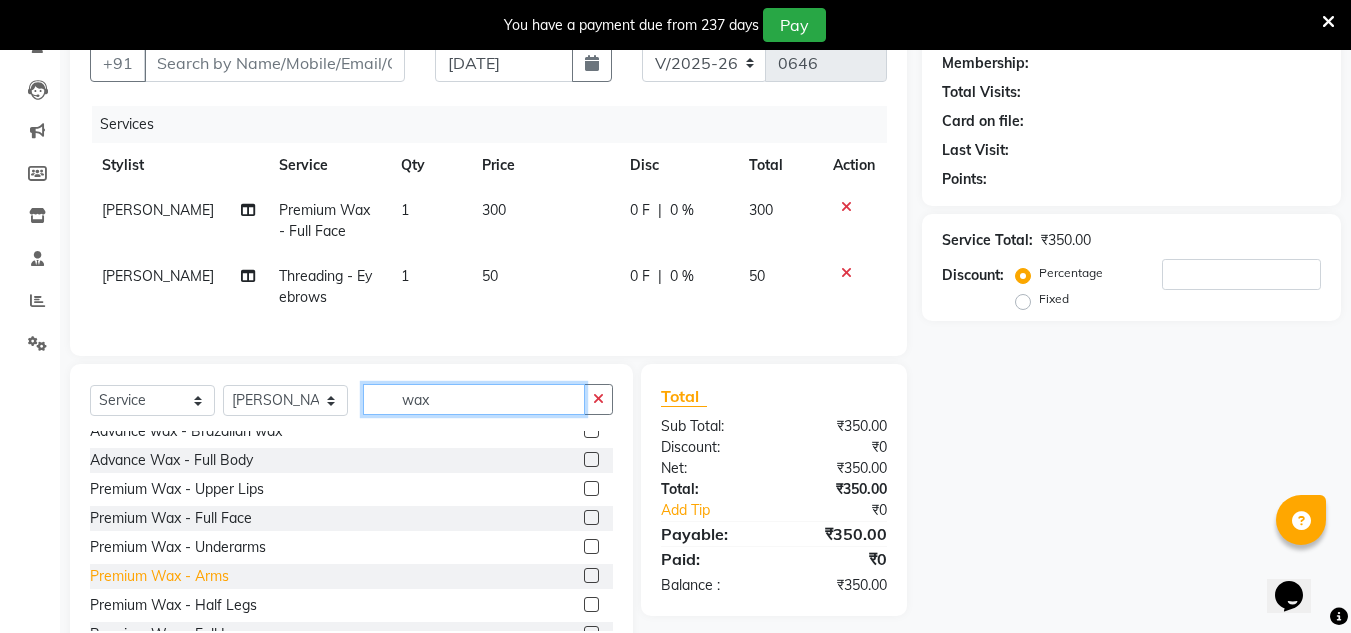 type on "wax" 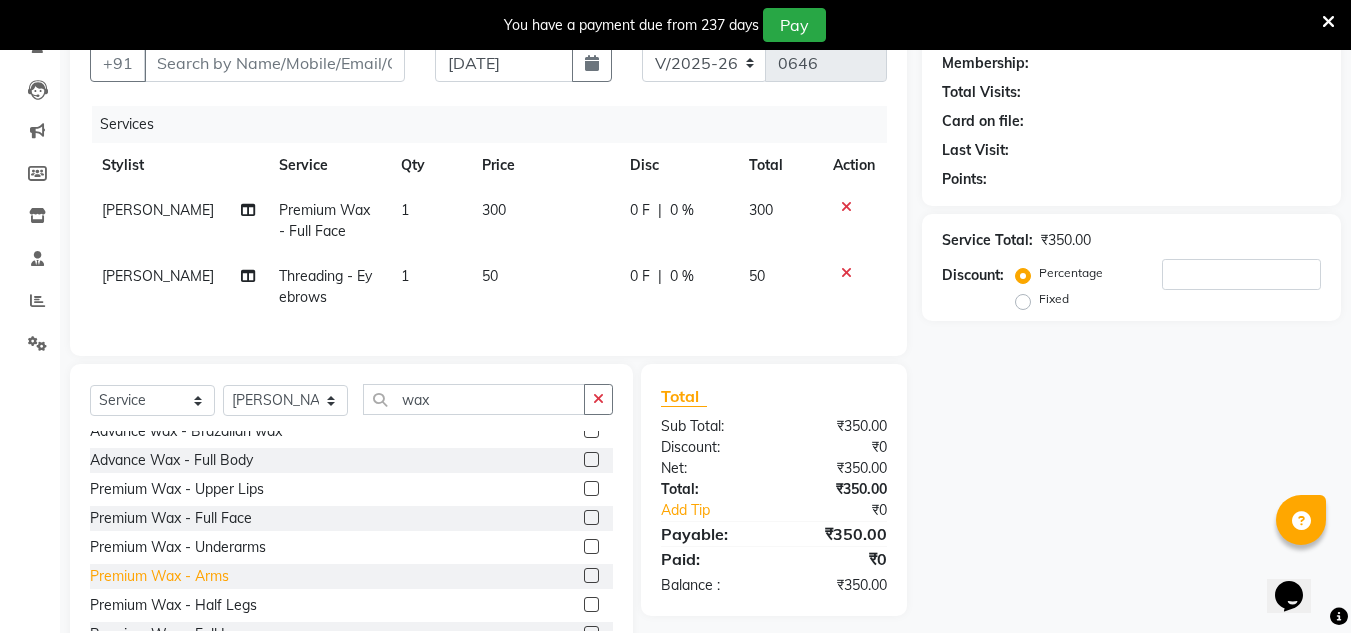 click on "Premium Wax - Arms" 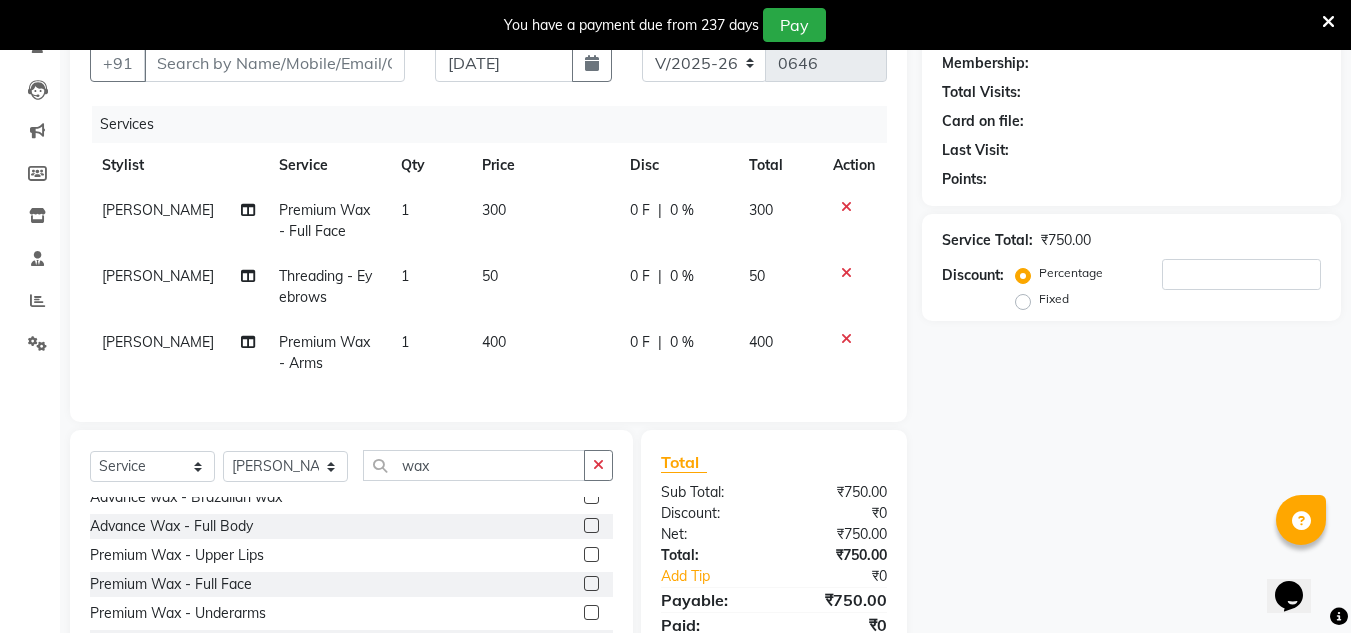 checkbox on "false" 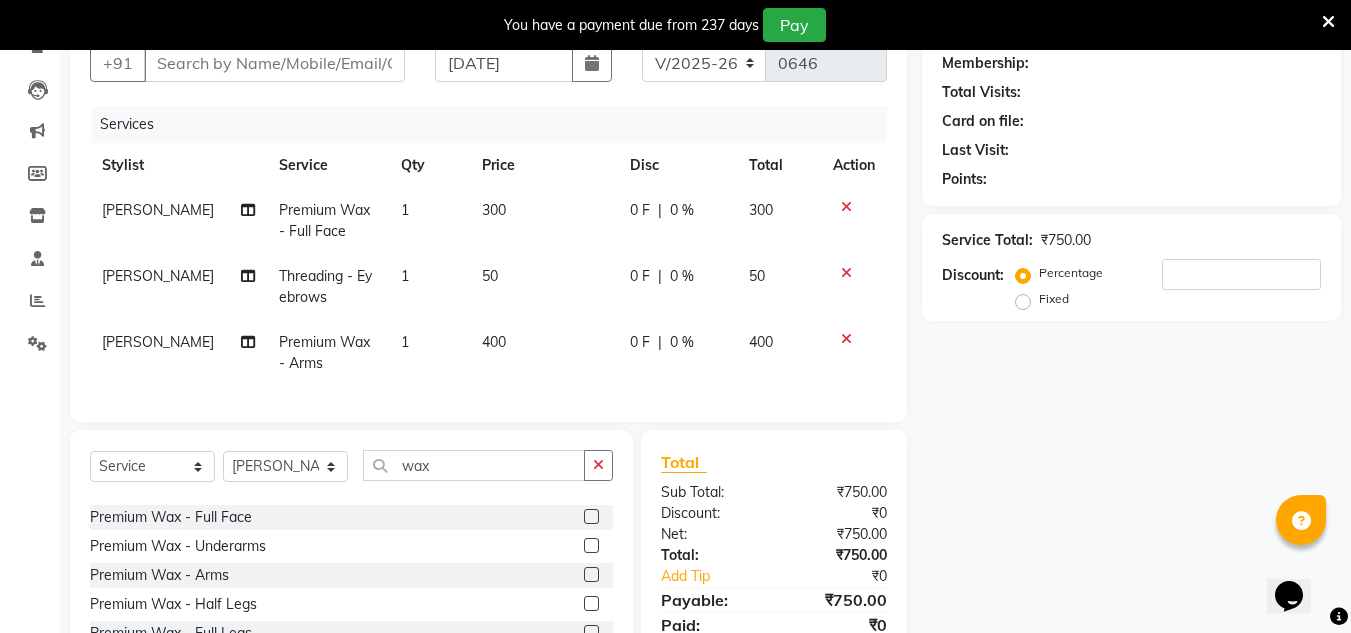 scroll, scrollTop: 631, scrollLeft: 0, axis: vertical 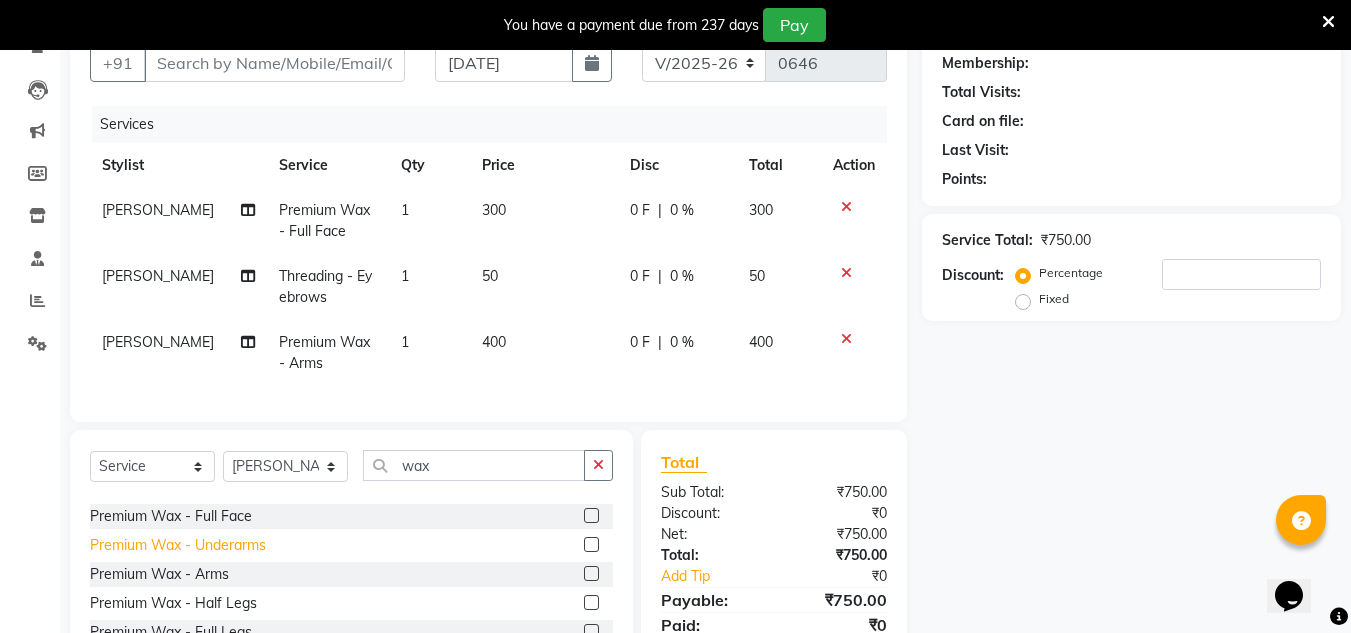 click on "Premium Wax - Underarms" 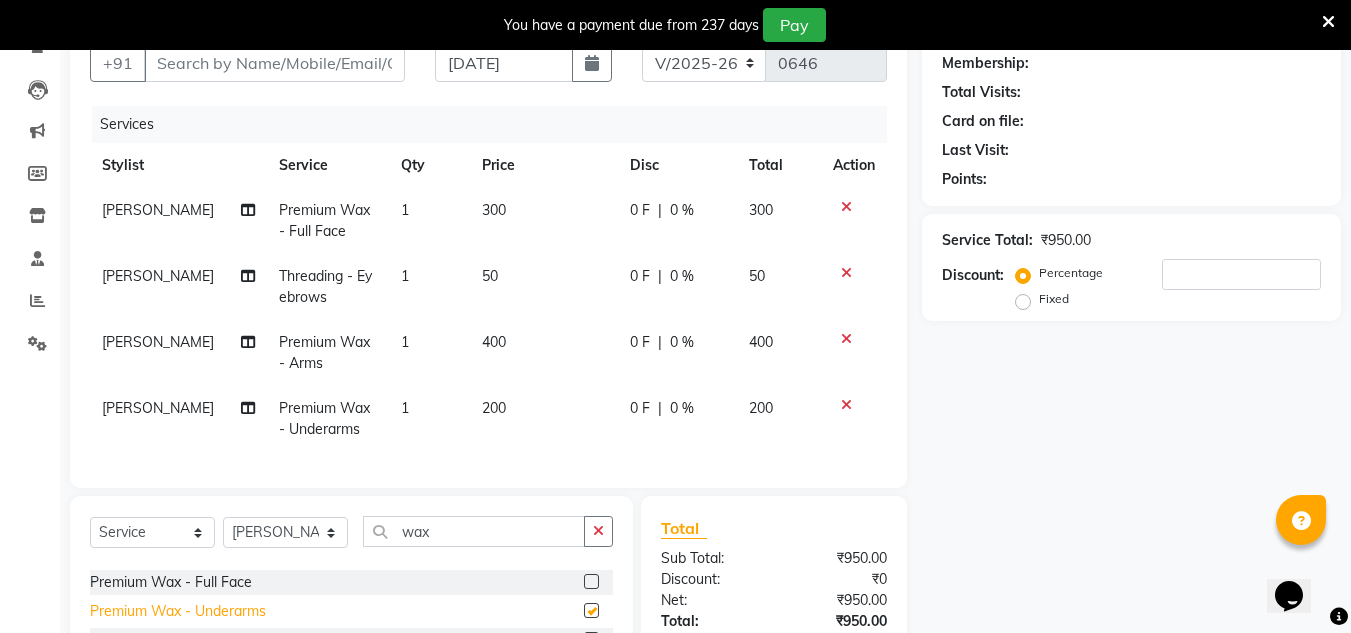 checkbox on "false" 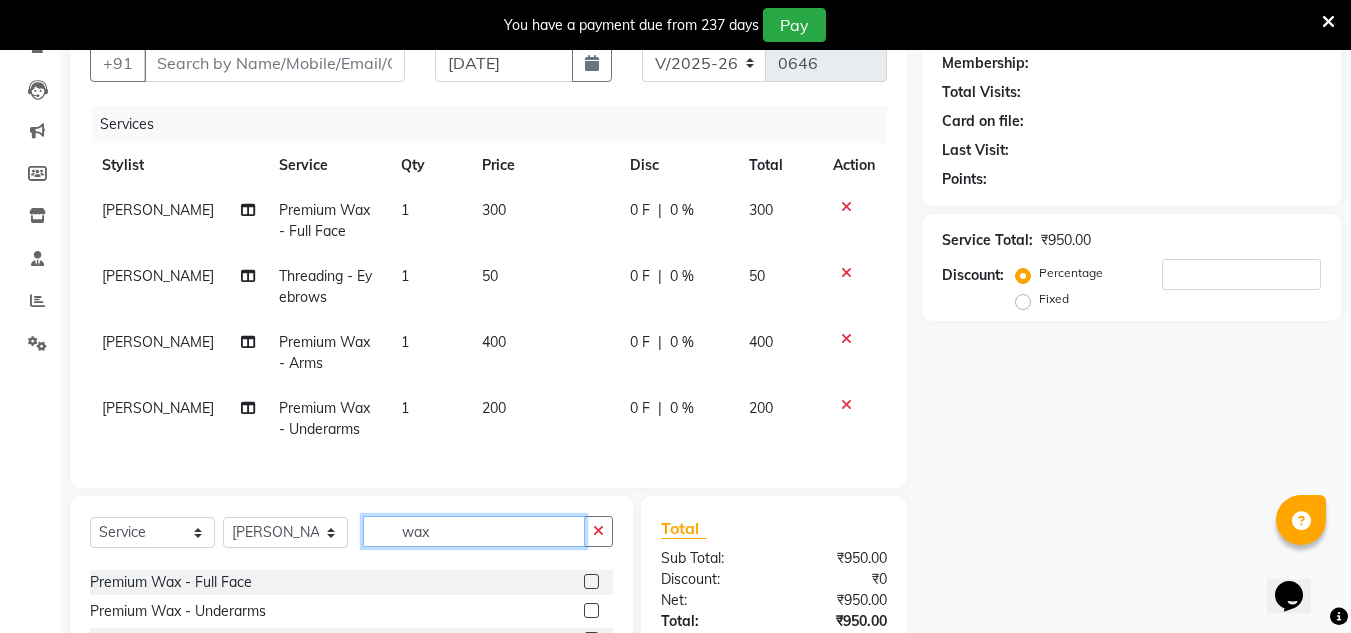 click on "wax" 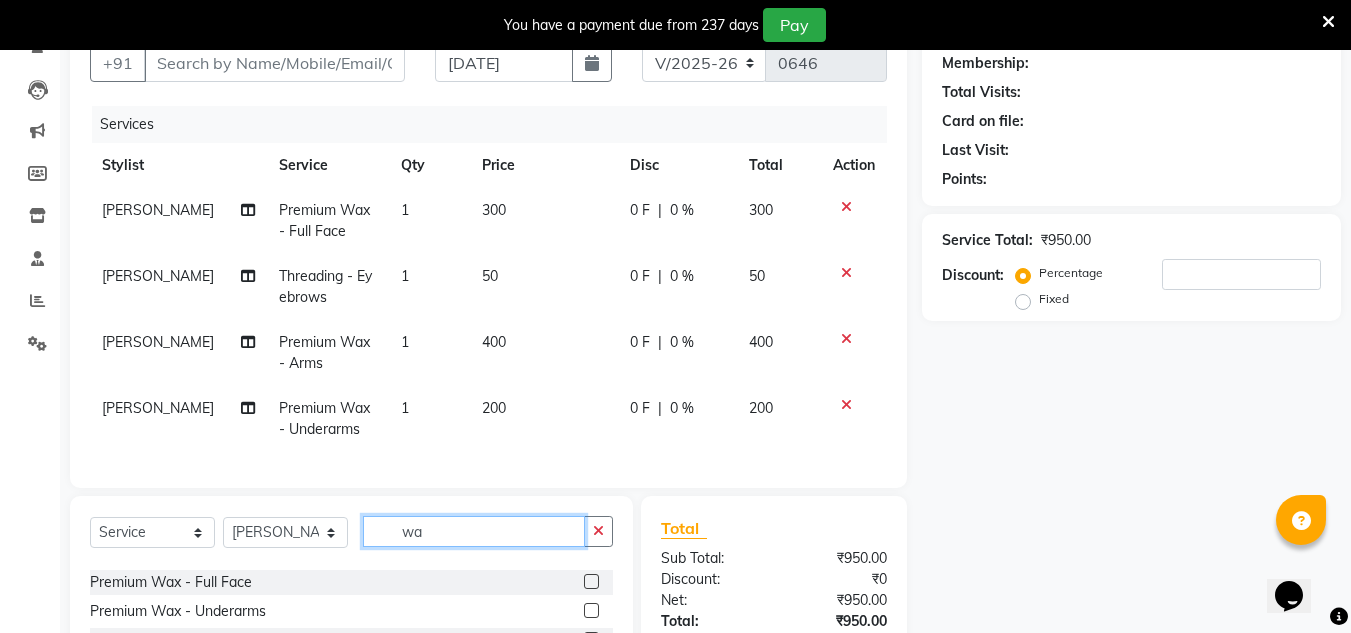 type on "w" 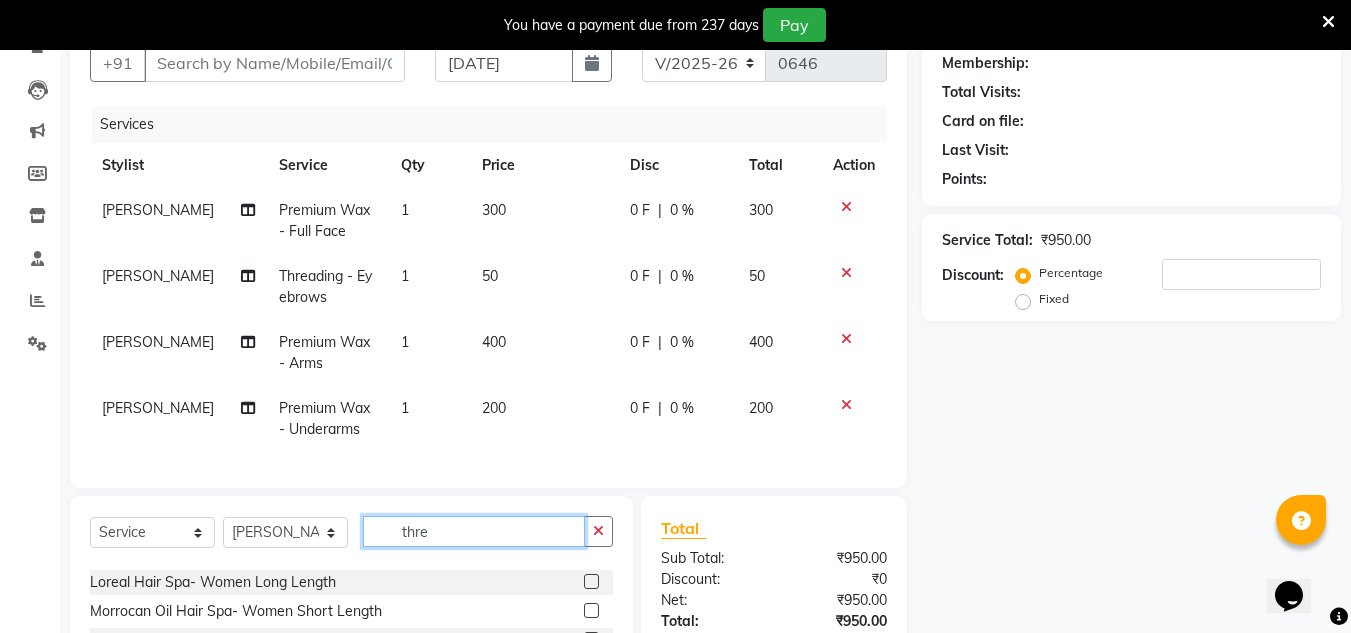 scroll, scrollTop: 0, scrollLeft: 0, axis: both 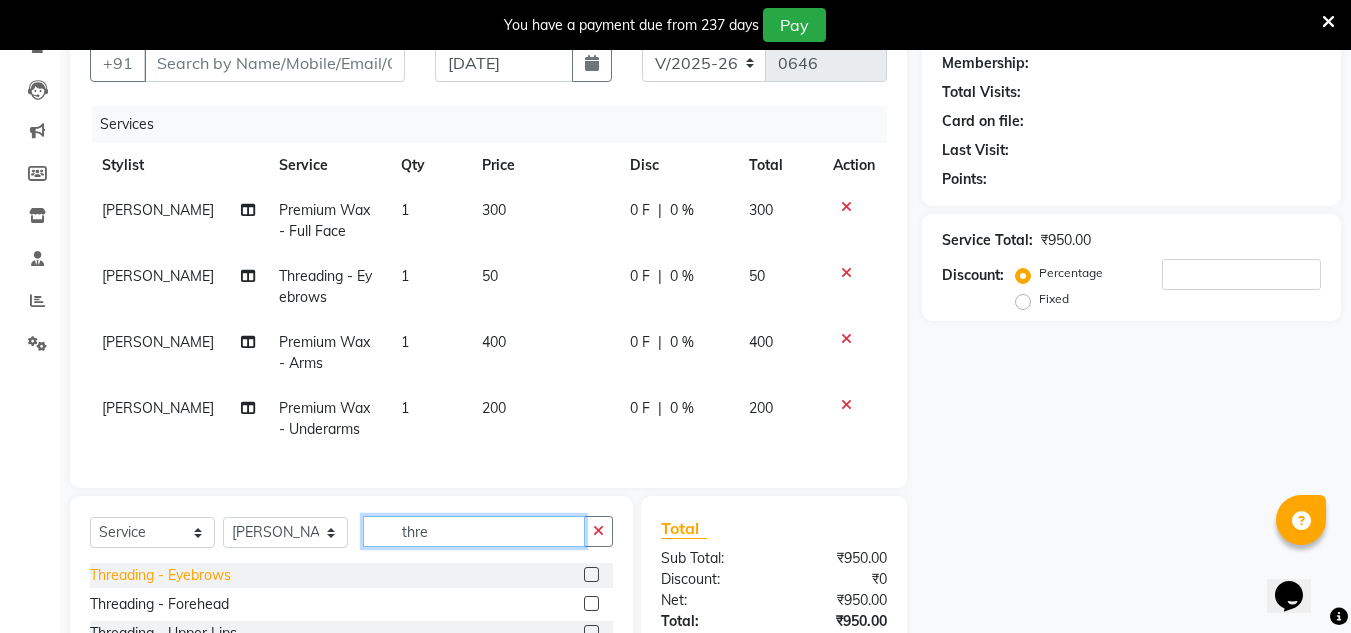type on "thre" 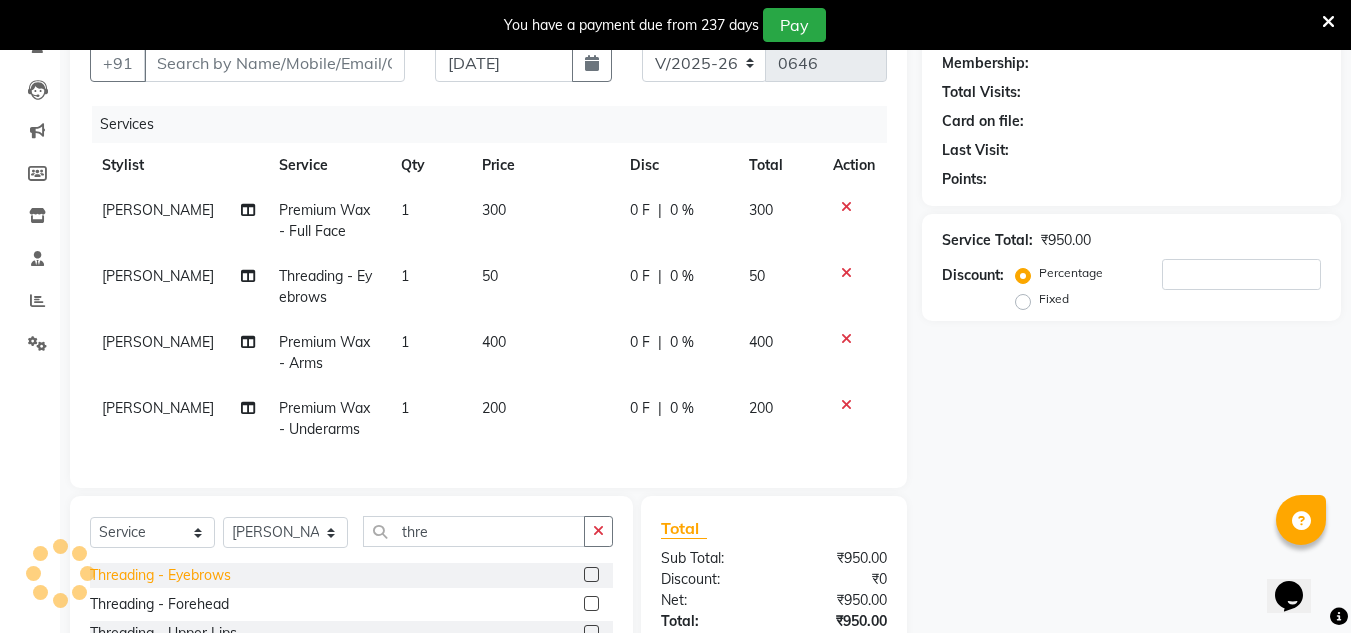 click on "Threading - Eyebrows" 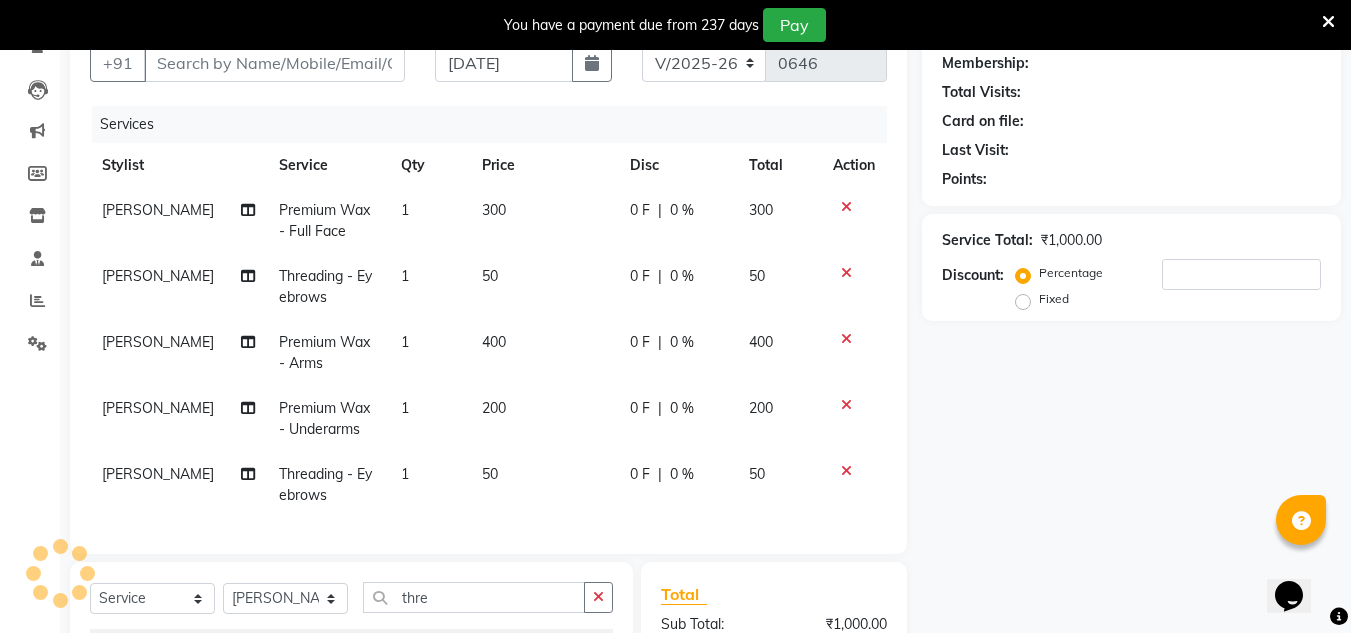 checkbox on "false" 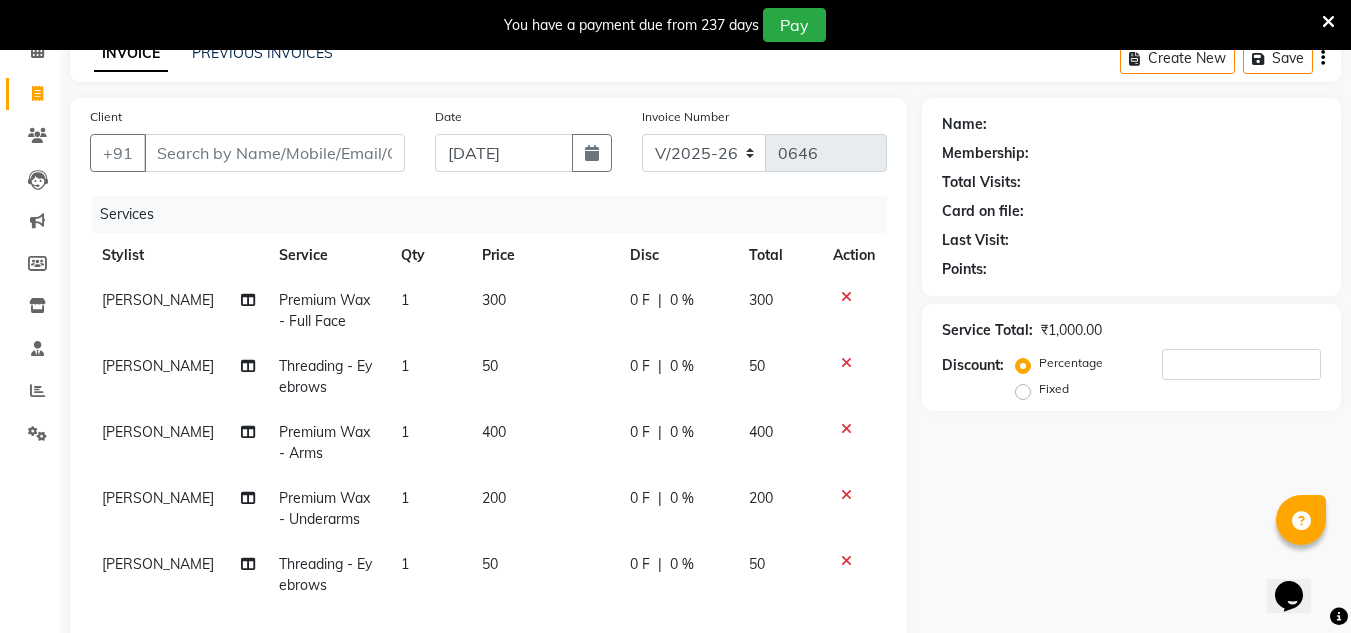 scroll, scrollTop: 93, scrollLeft: 0, axis: vertical 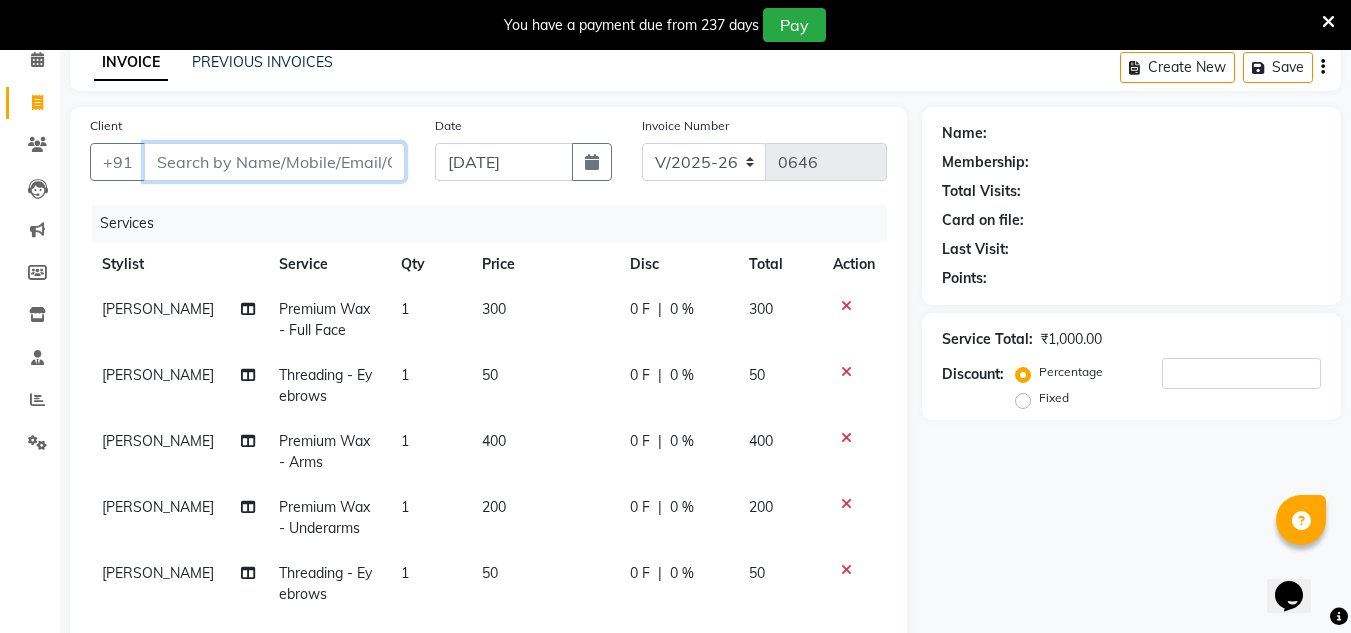 click on "Client" at bounding box center [274, 162] 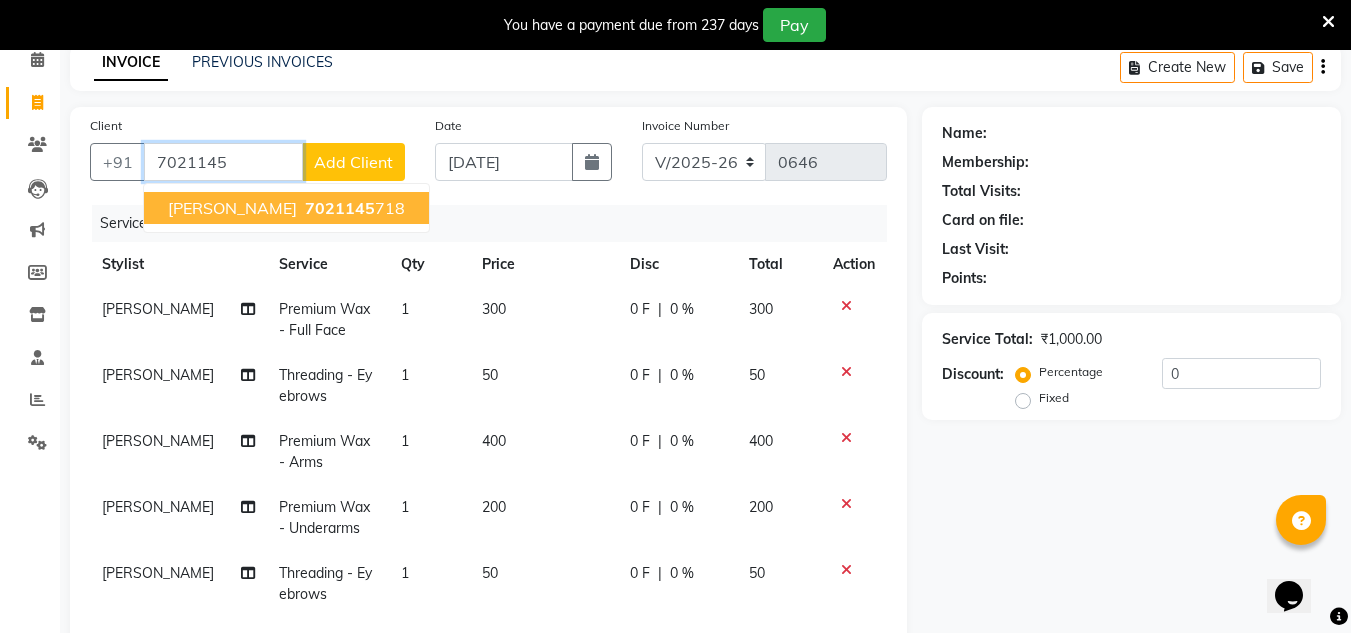click on "7021145" at bounding box center (340, 208) 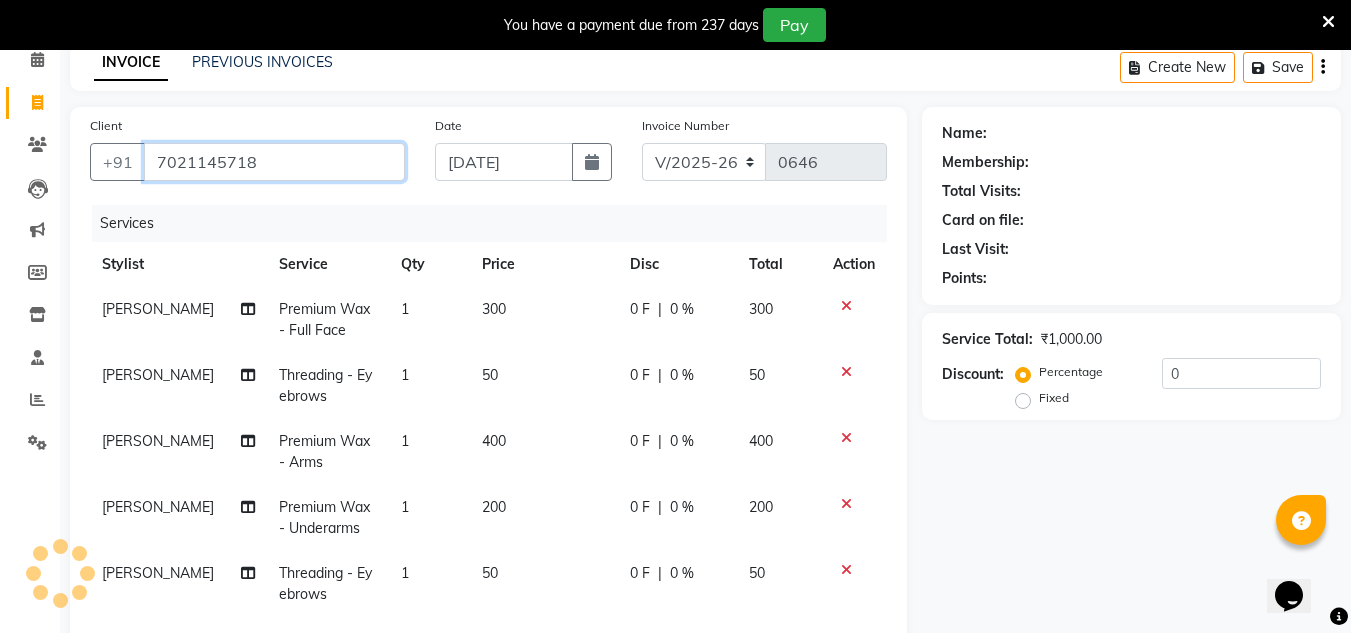 type on "7021145718" 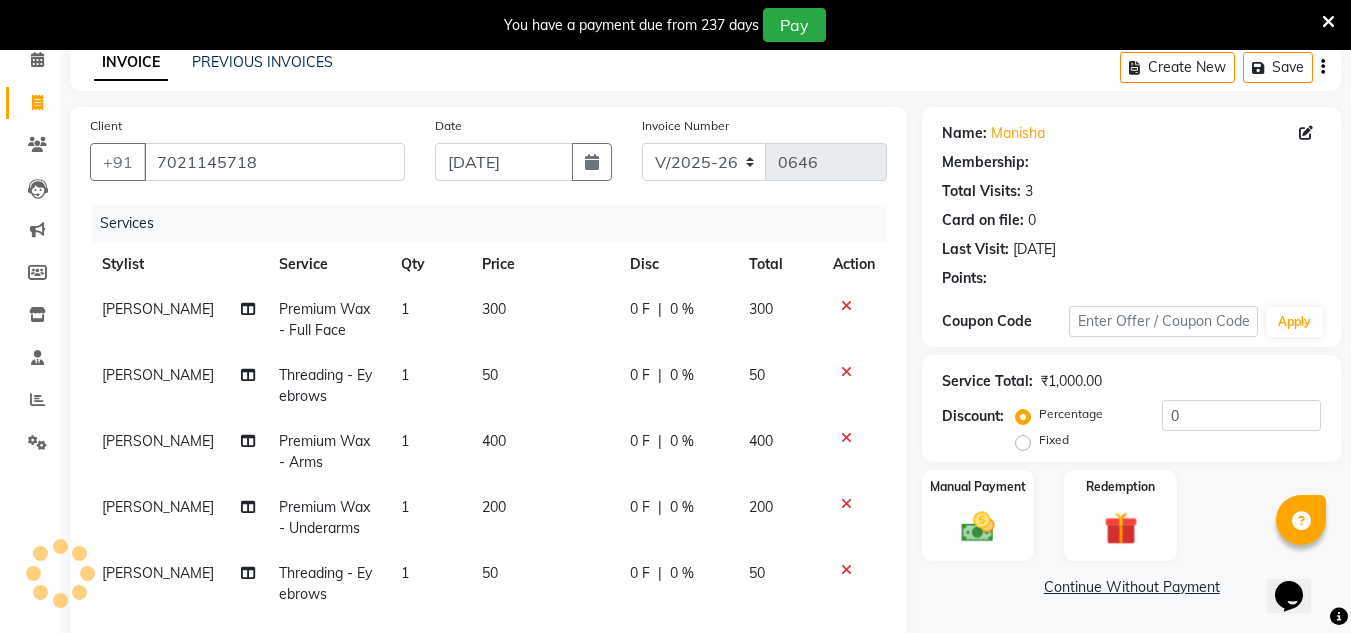 select on "1: Object" 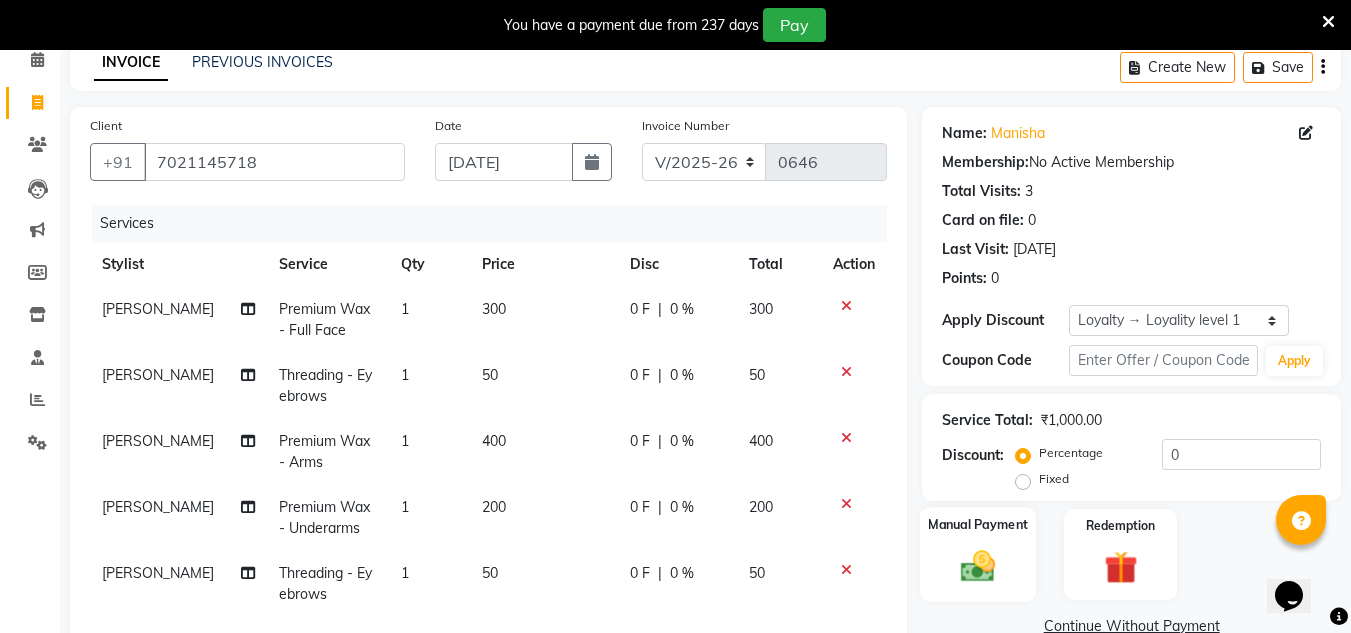 click on "Manual Payment" 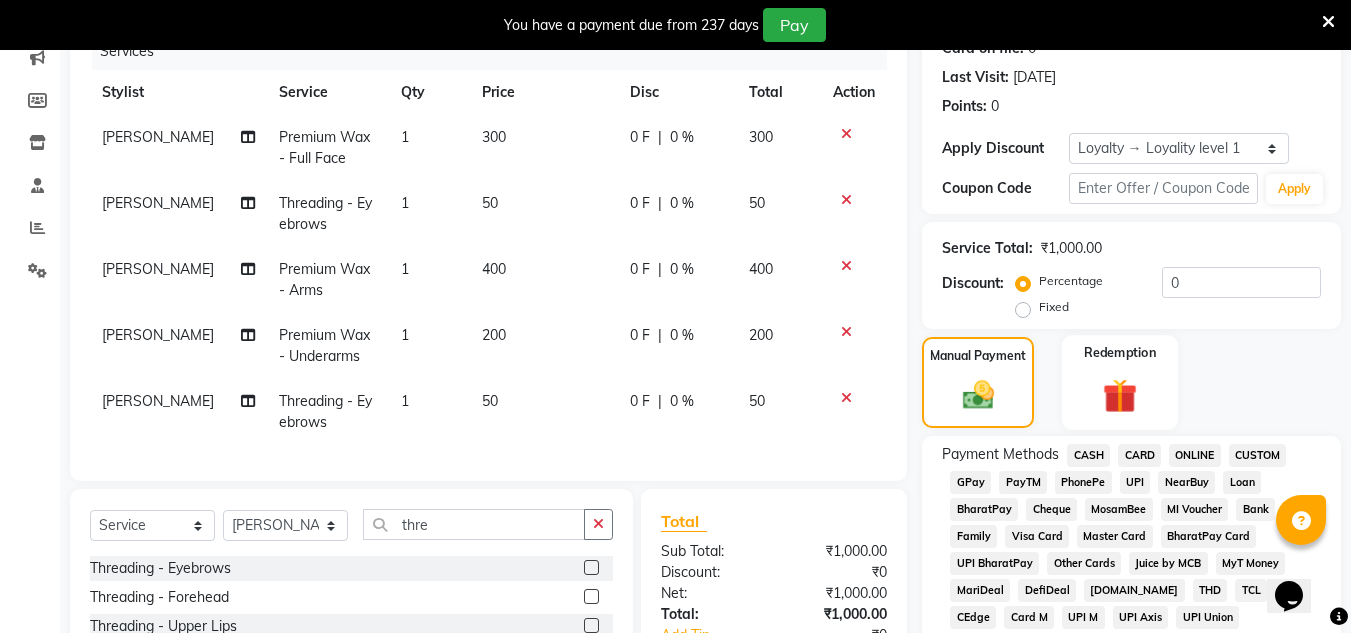 scroll, scrollTop: 267, scrollLeft: 0, axis: vertical 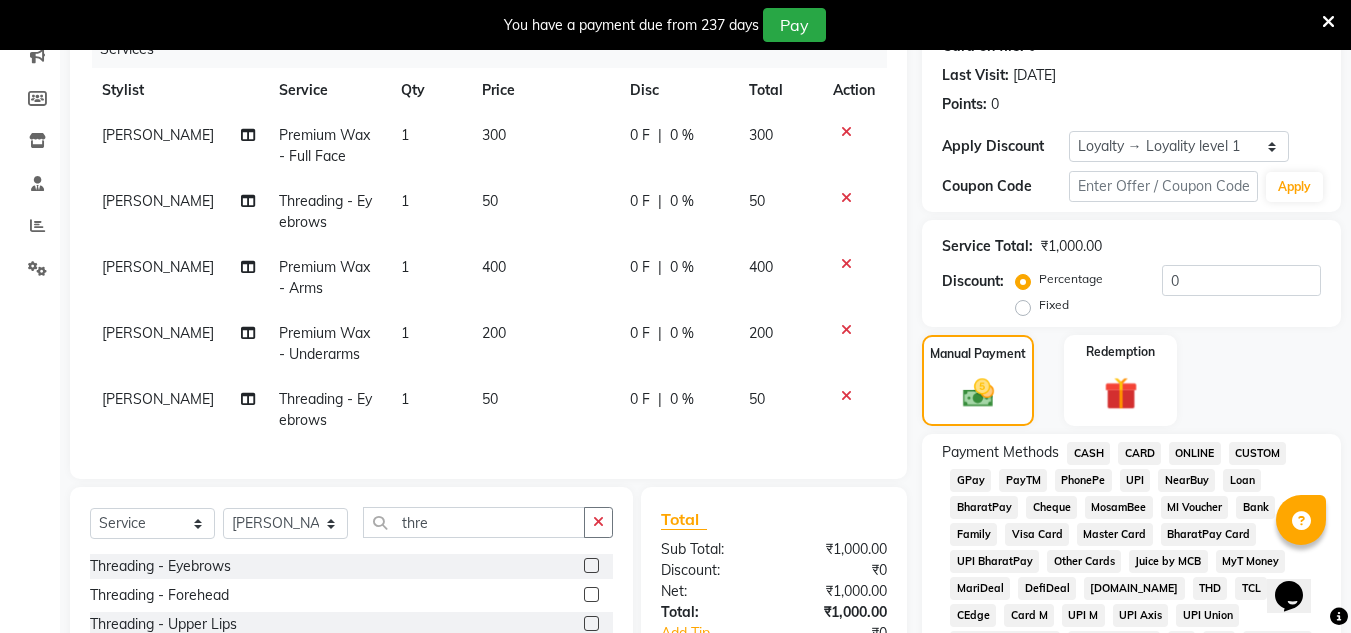 click on "ONLINE" 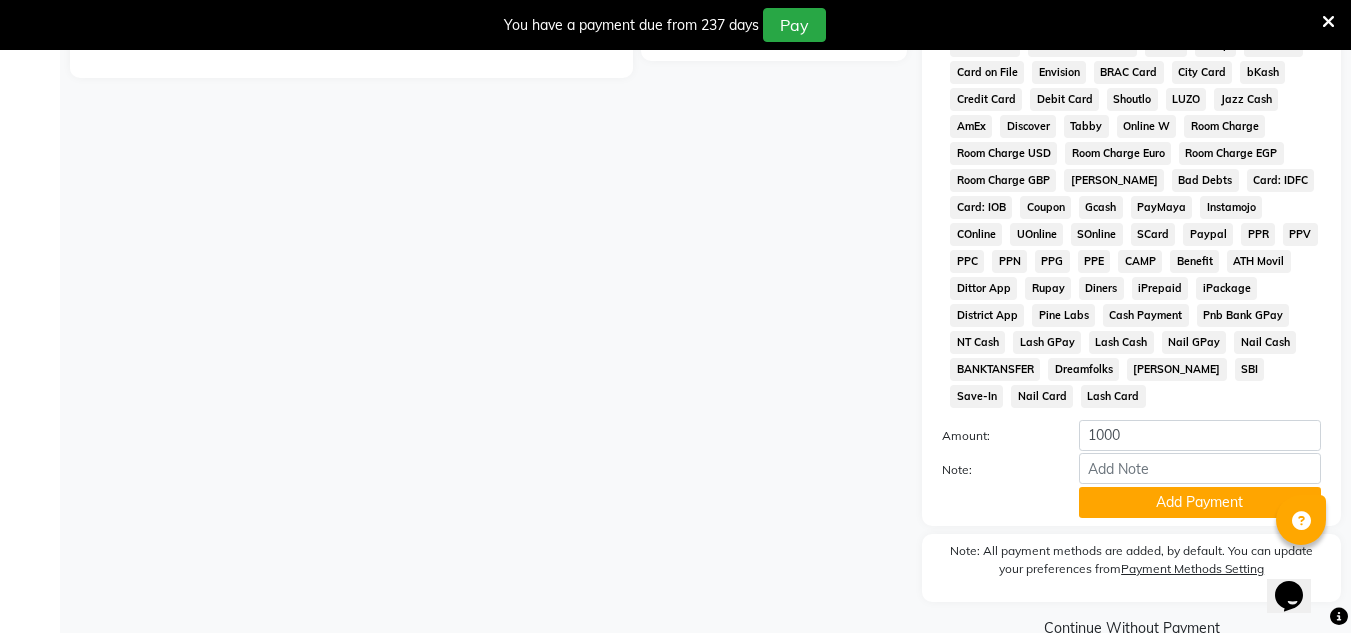 scroll, scrollTop: 958, scrollLeft: 0, axis: vertical 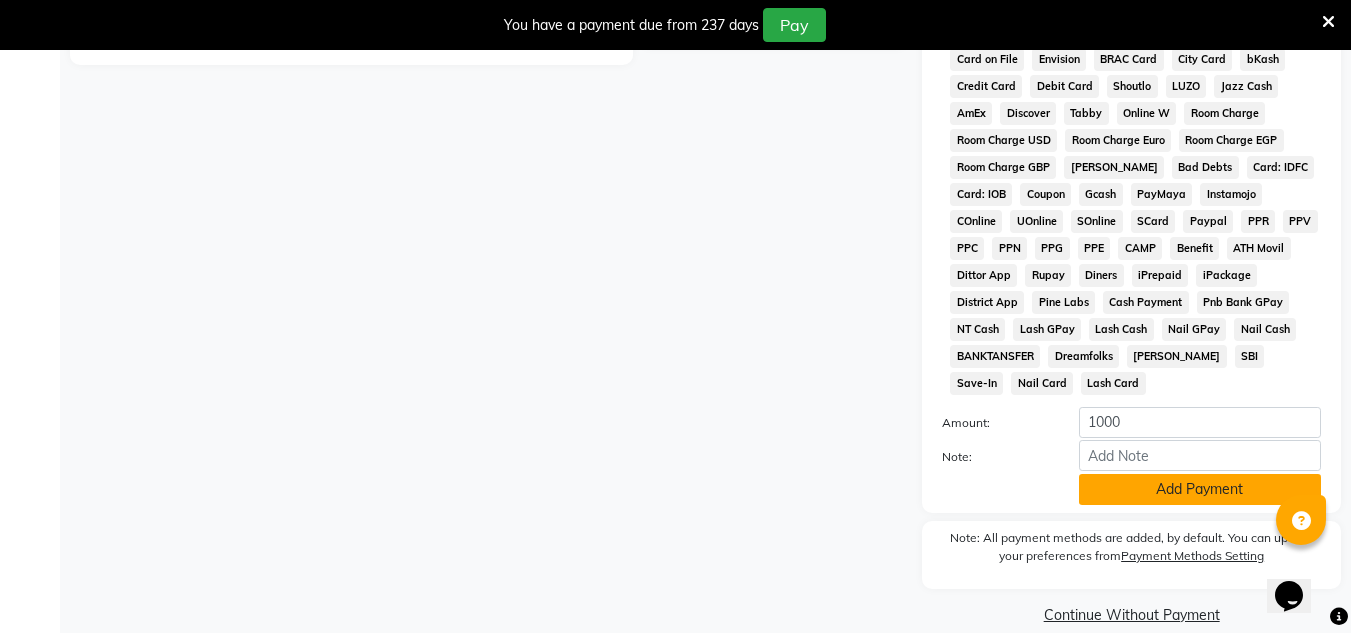 click on "Add Payment" 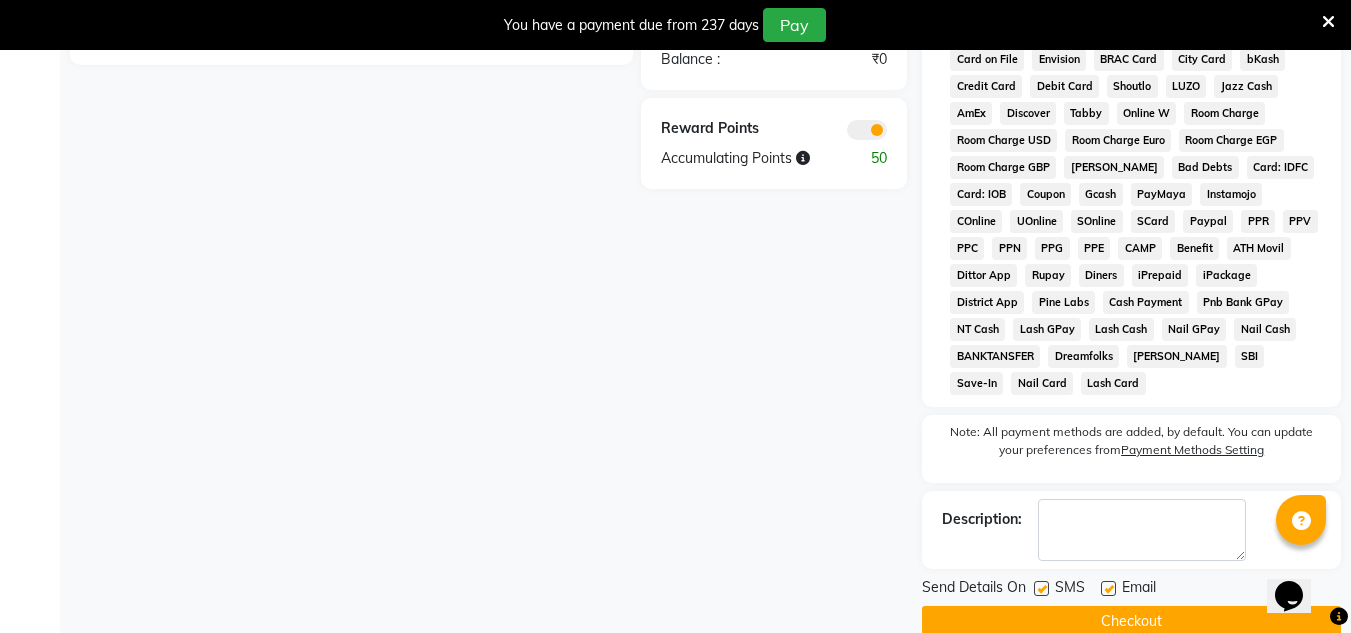click 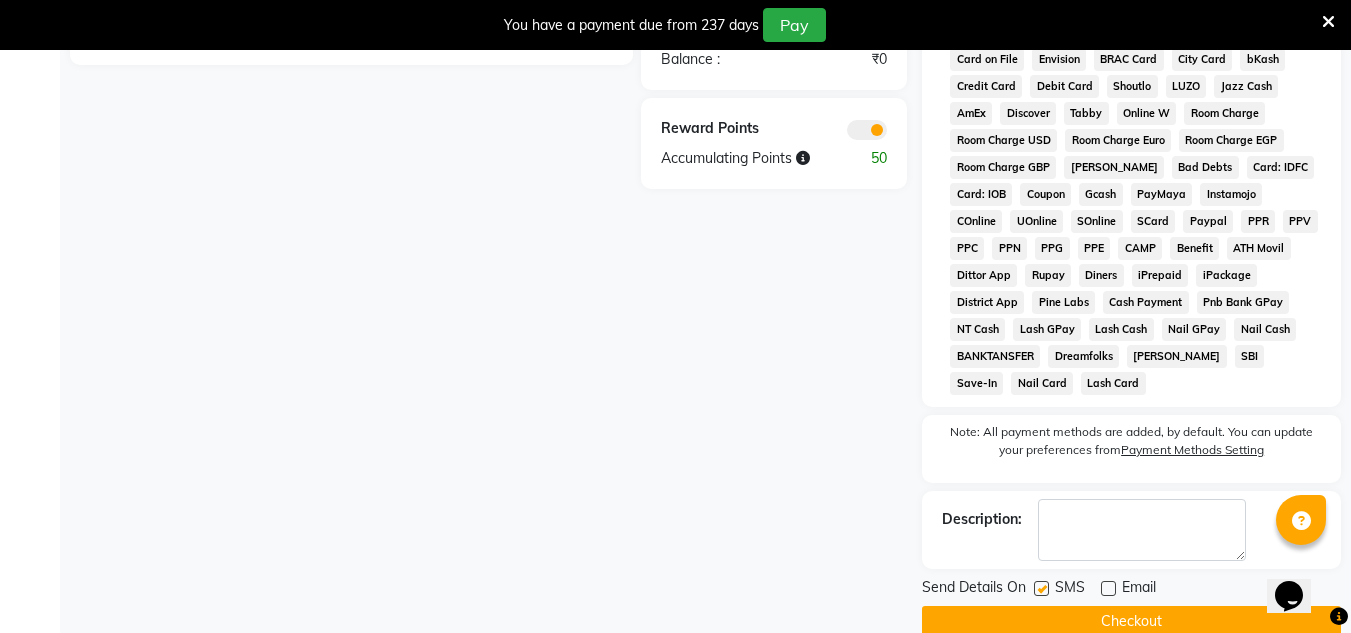 click on "Checkout" 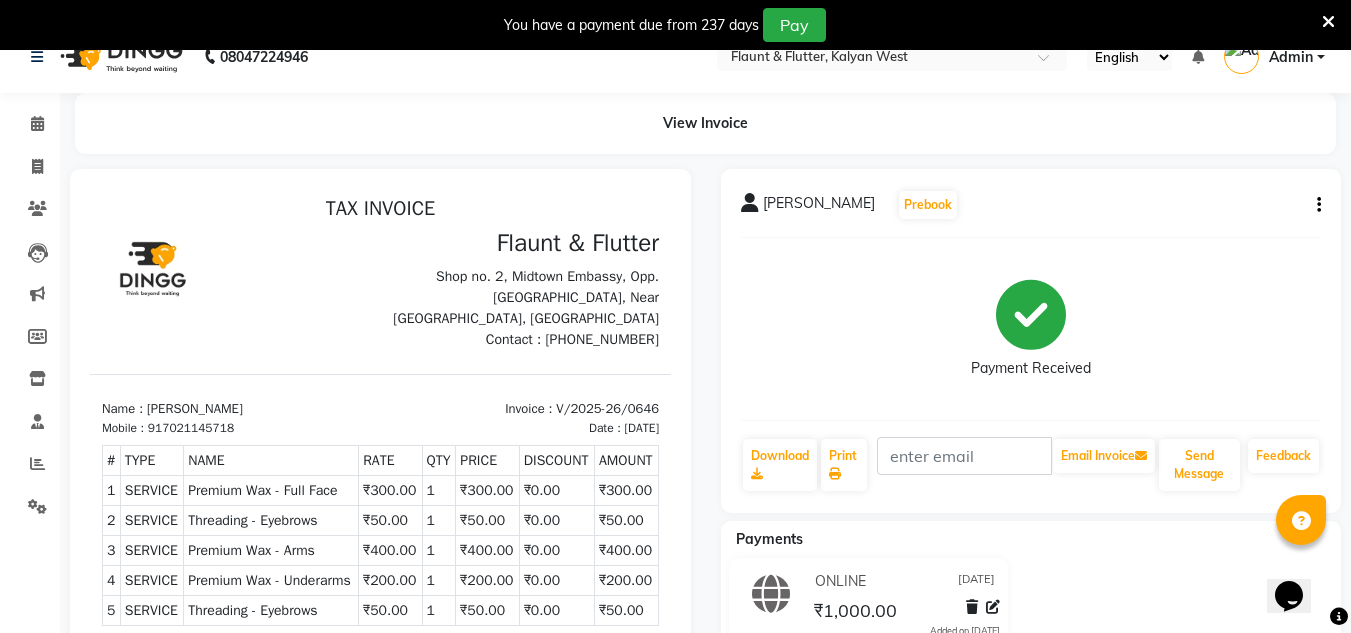 scroll, scrollTop: 0, scrollLeft: 0, axis: both 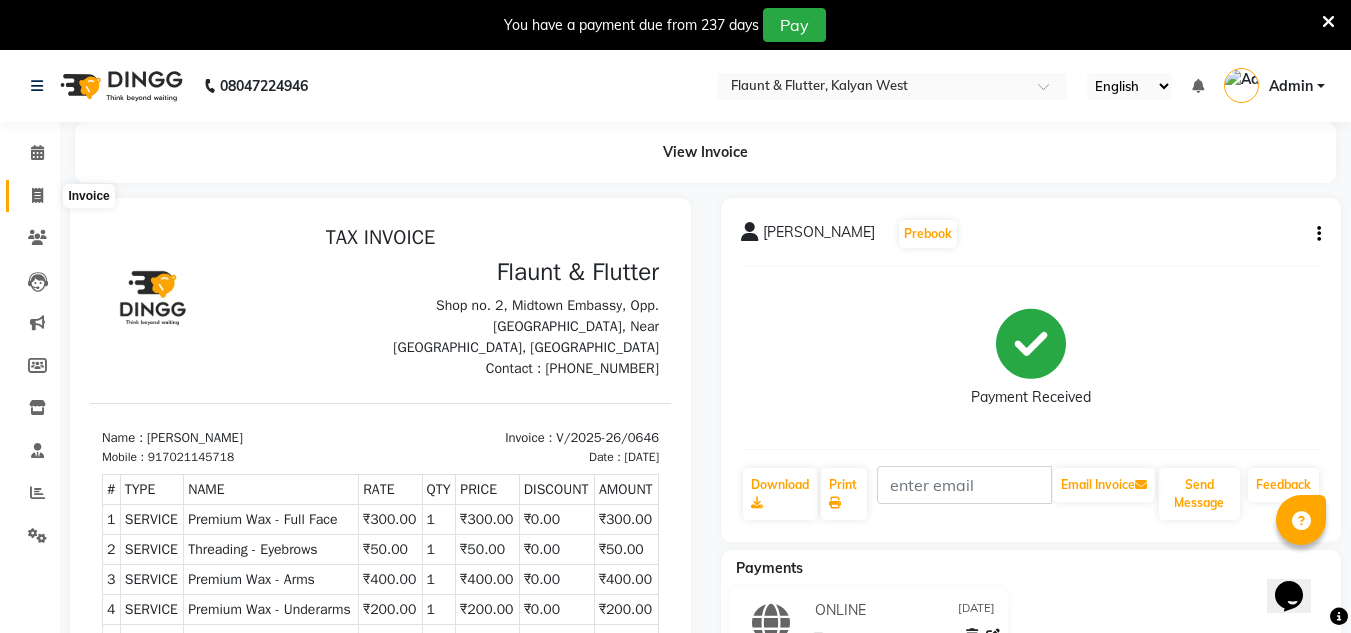 click 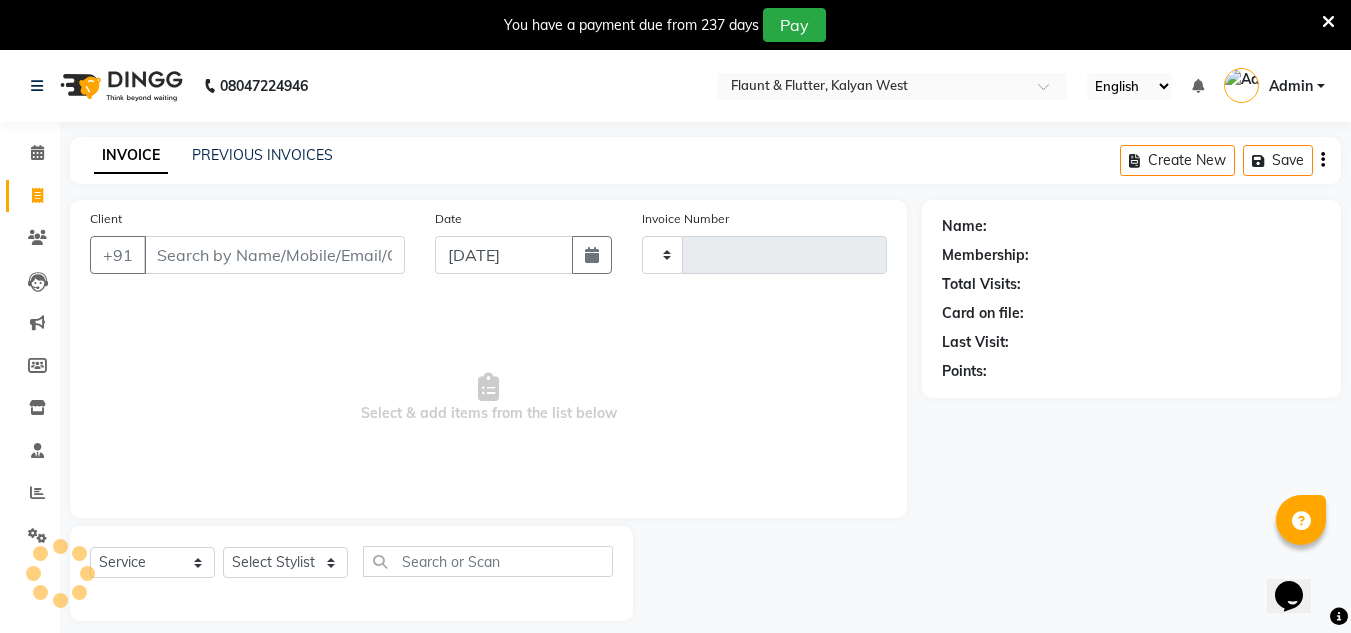 scroll, scrollTop: 50, scrollLeft: 0, axis: vertical 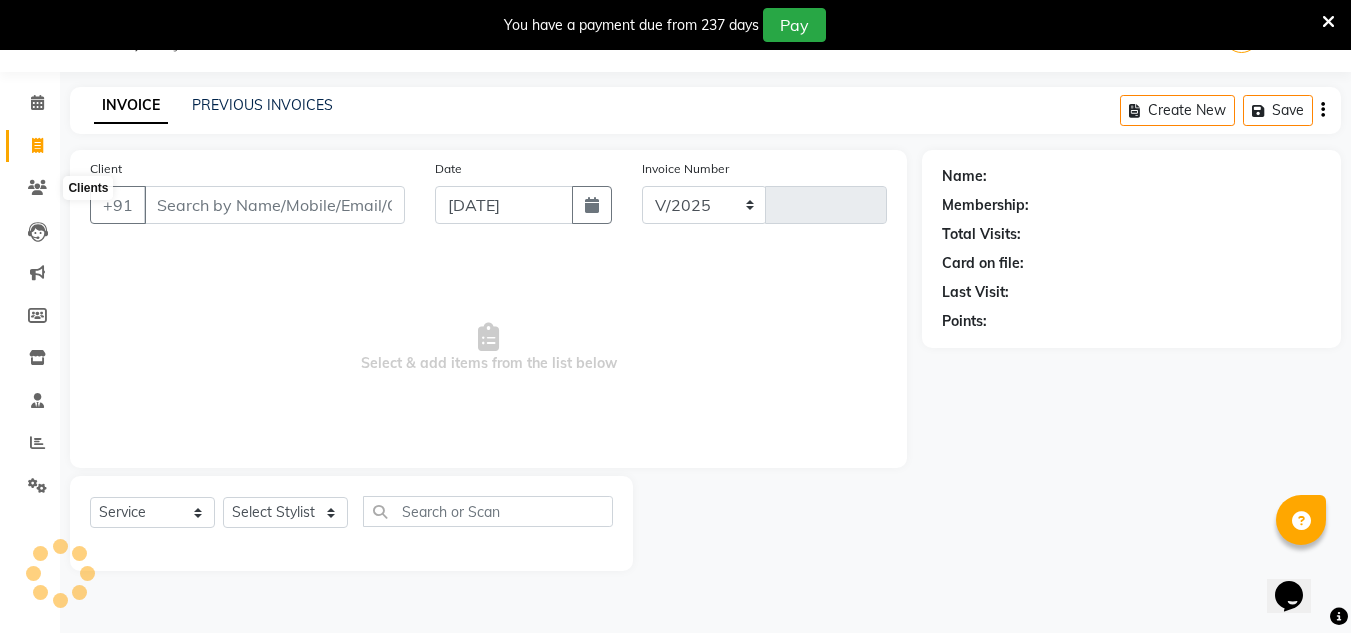 select on "4941" 